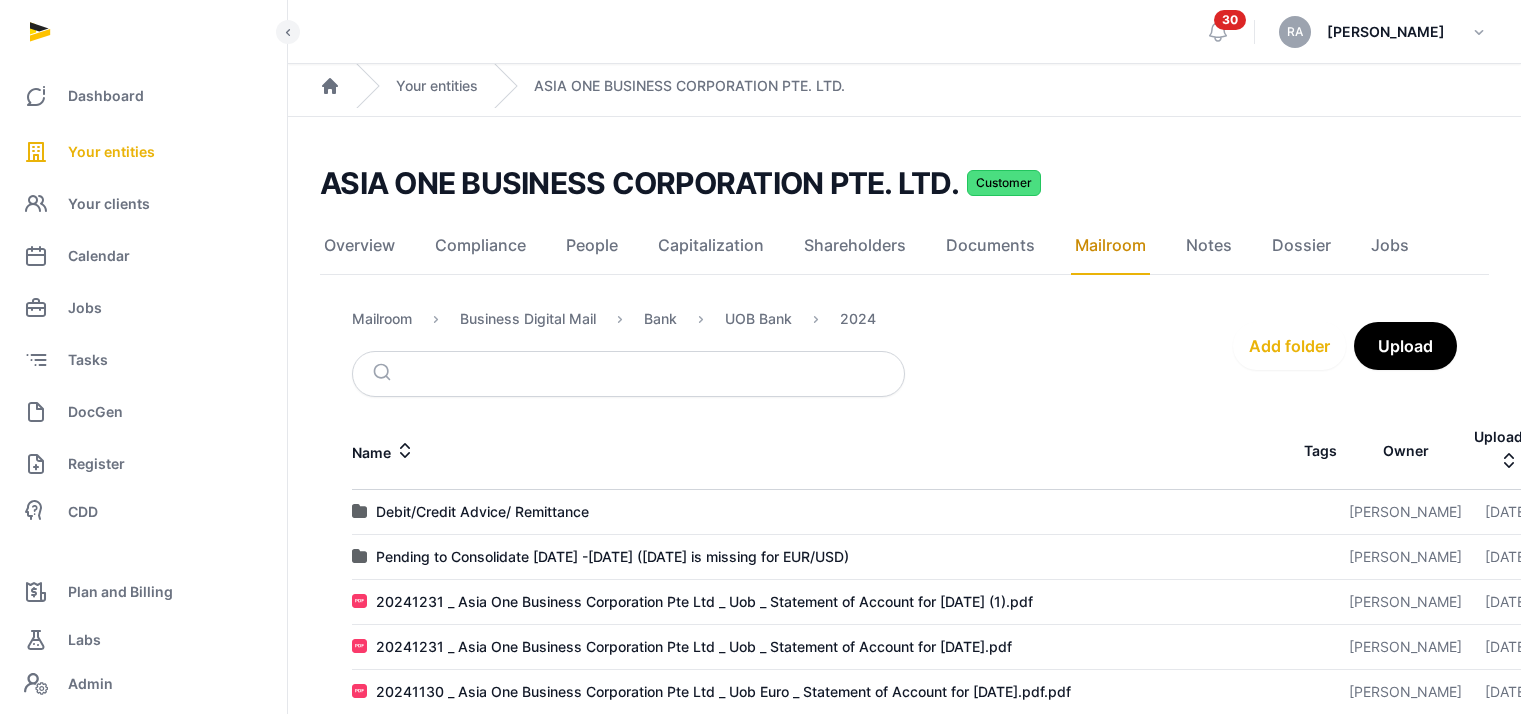 scroll, scrollTop: 658, scrollLeft: 0, axis: vertical 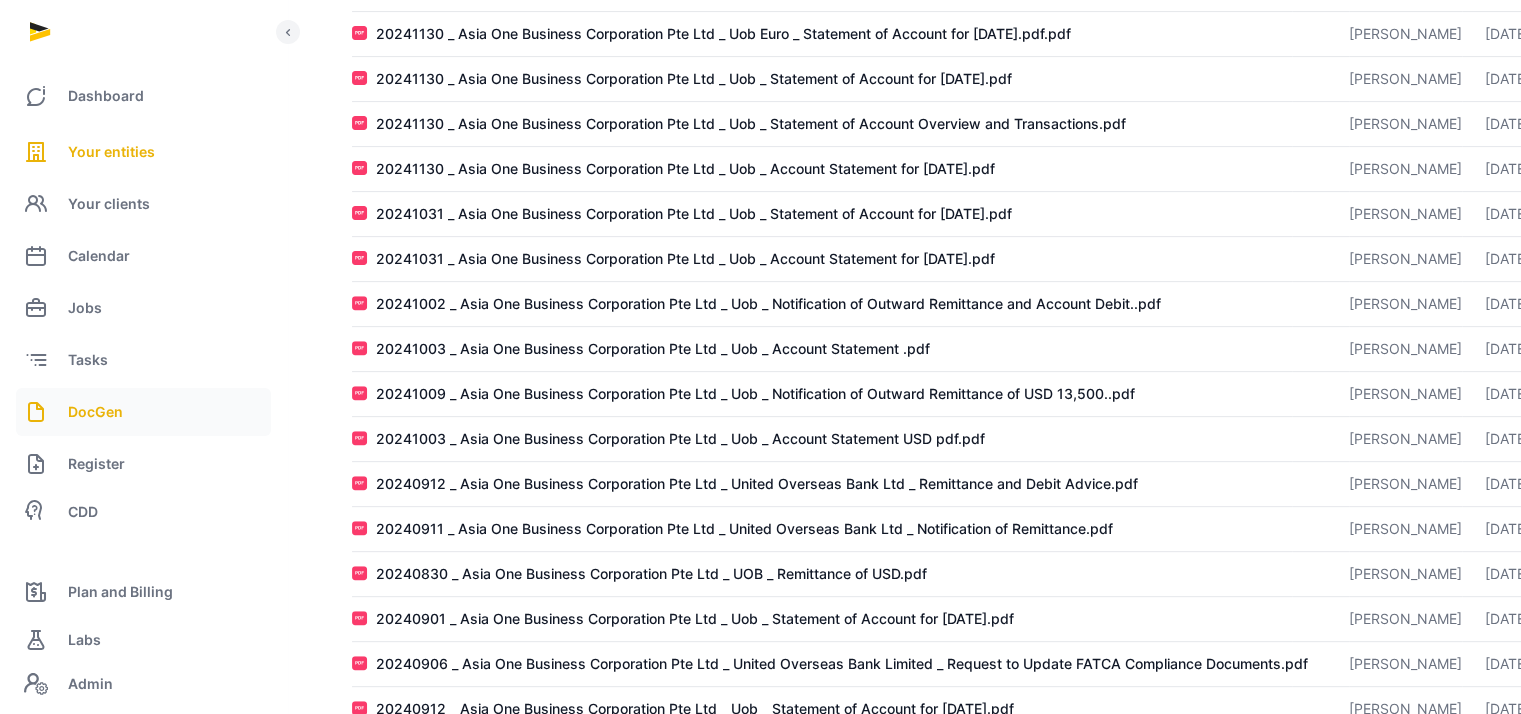 click on "DocGen" at bounding box center (143, 412) 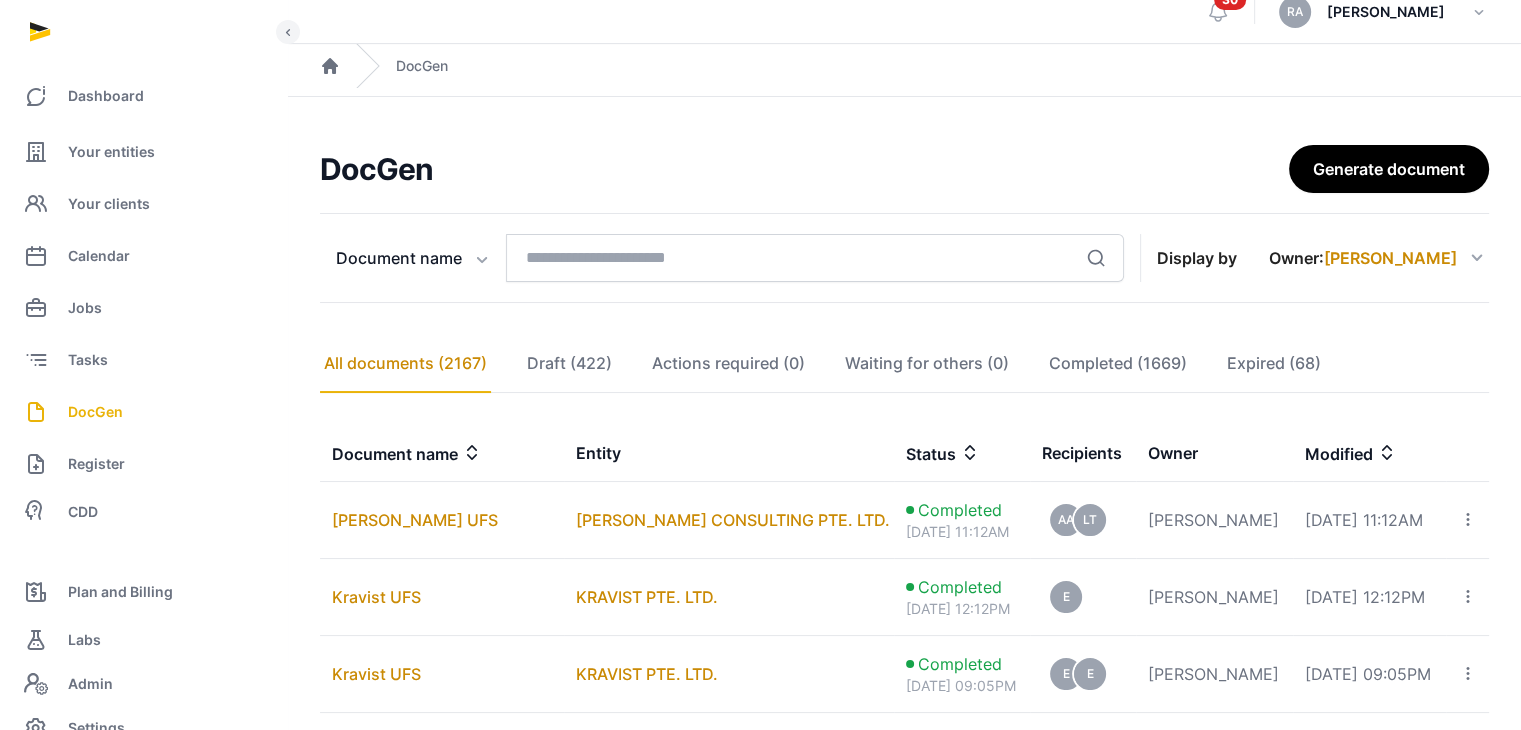 scroll, scrollTop: 0, scrollLeft: 0, axis: both 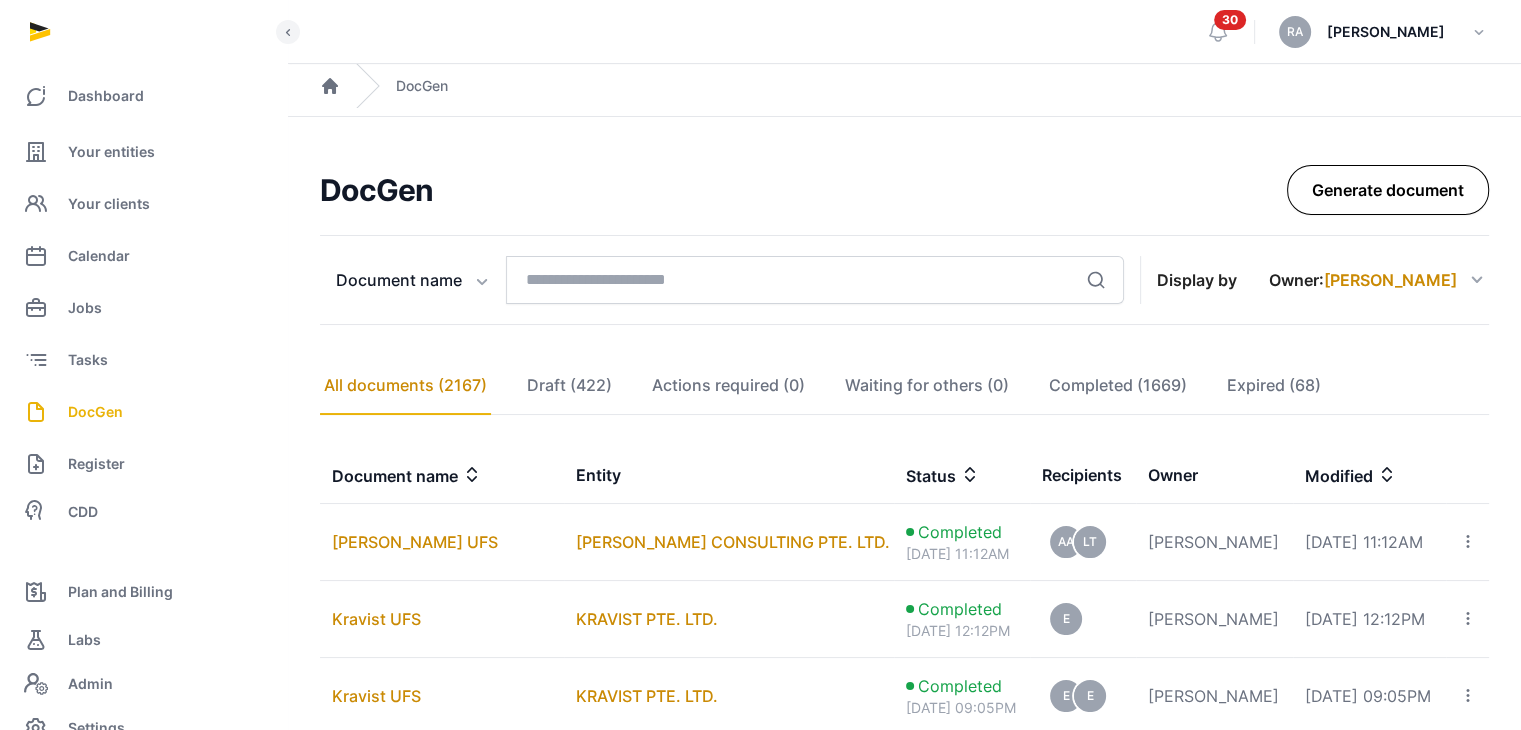 click on "Generate document" at bounding box center (1388, 190) 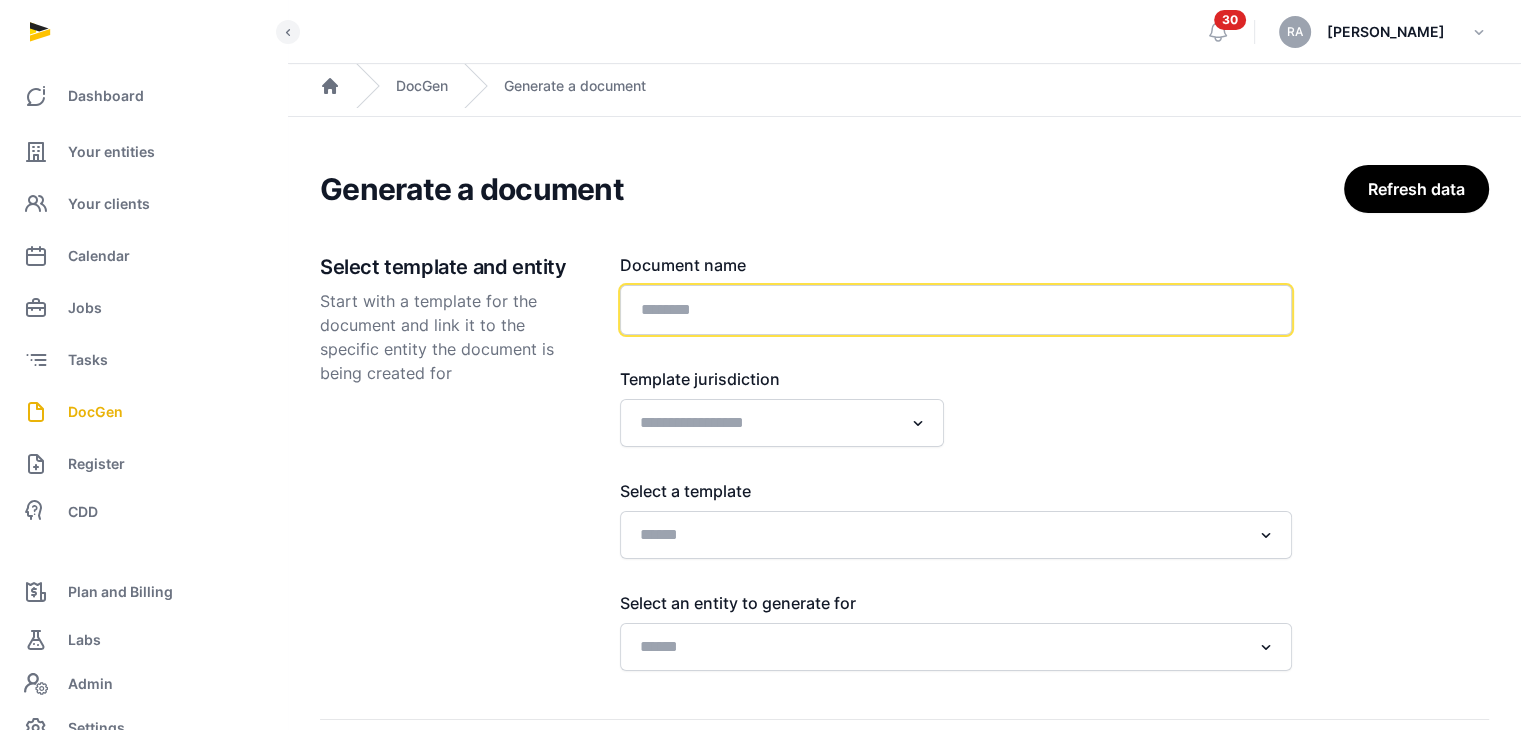 click 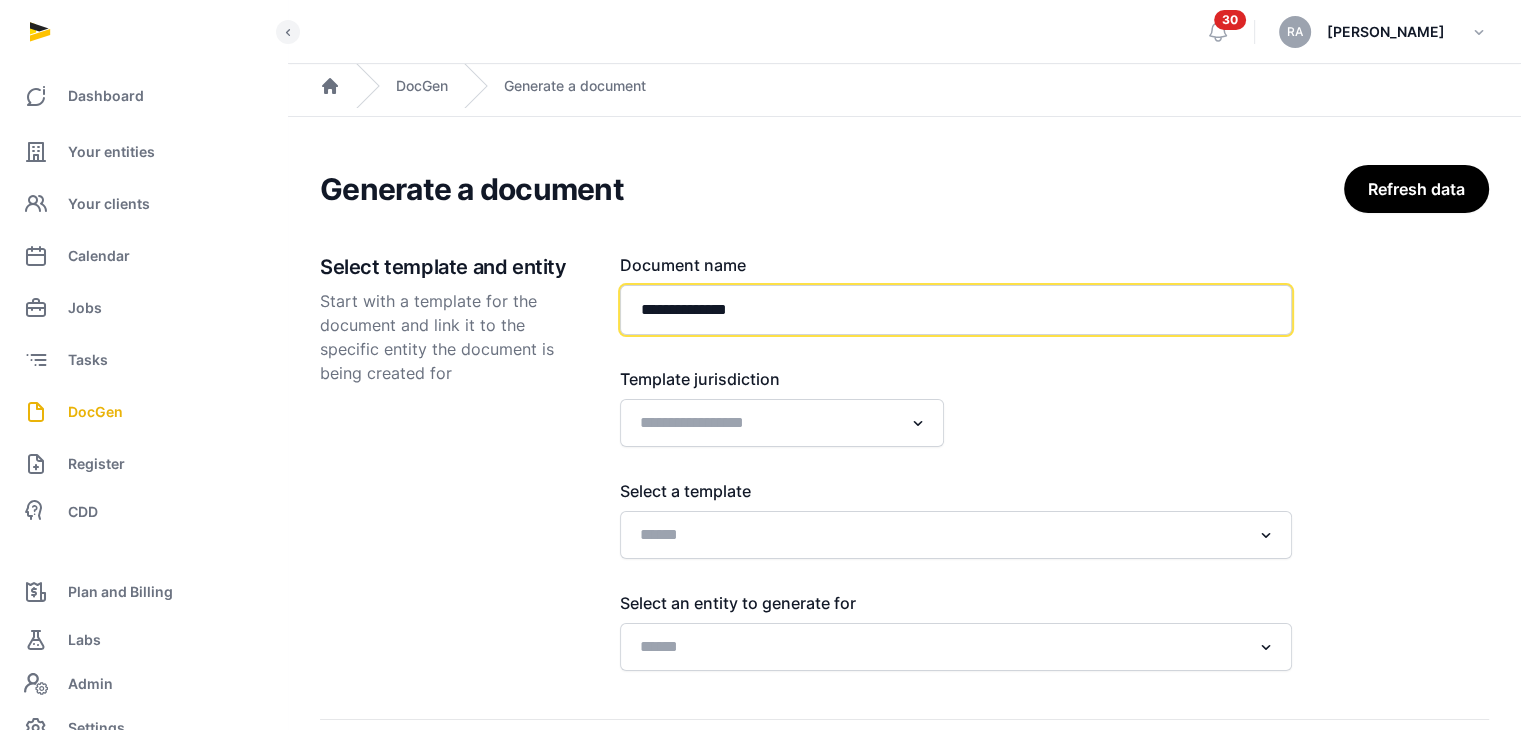 type on "**********" 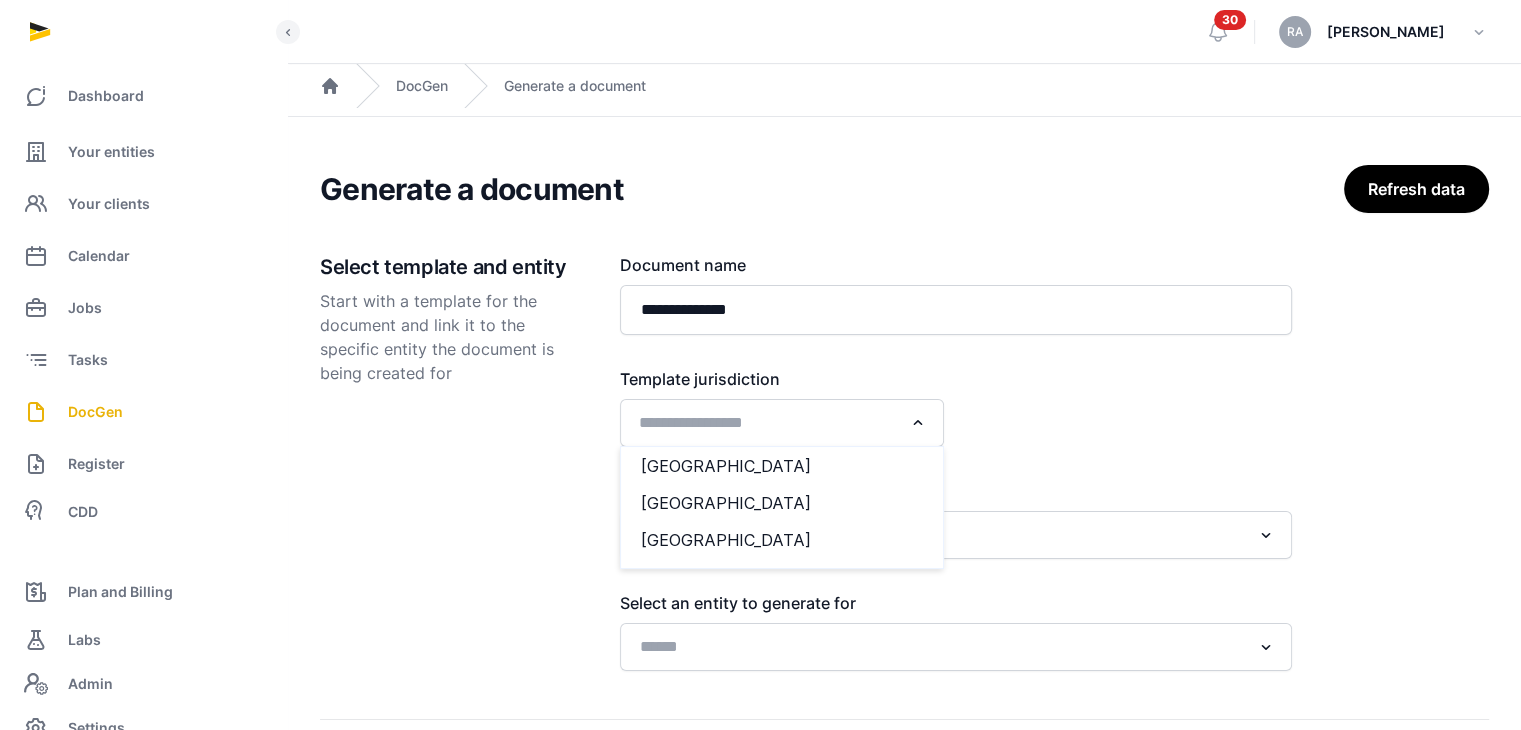 click 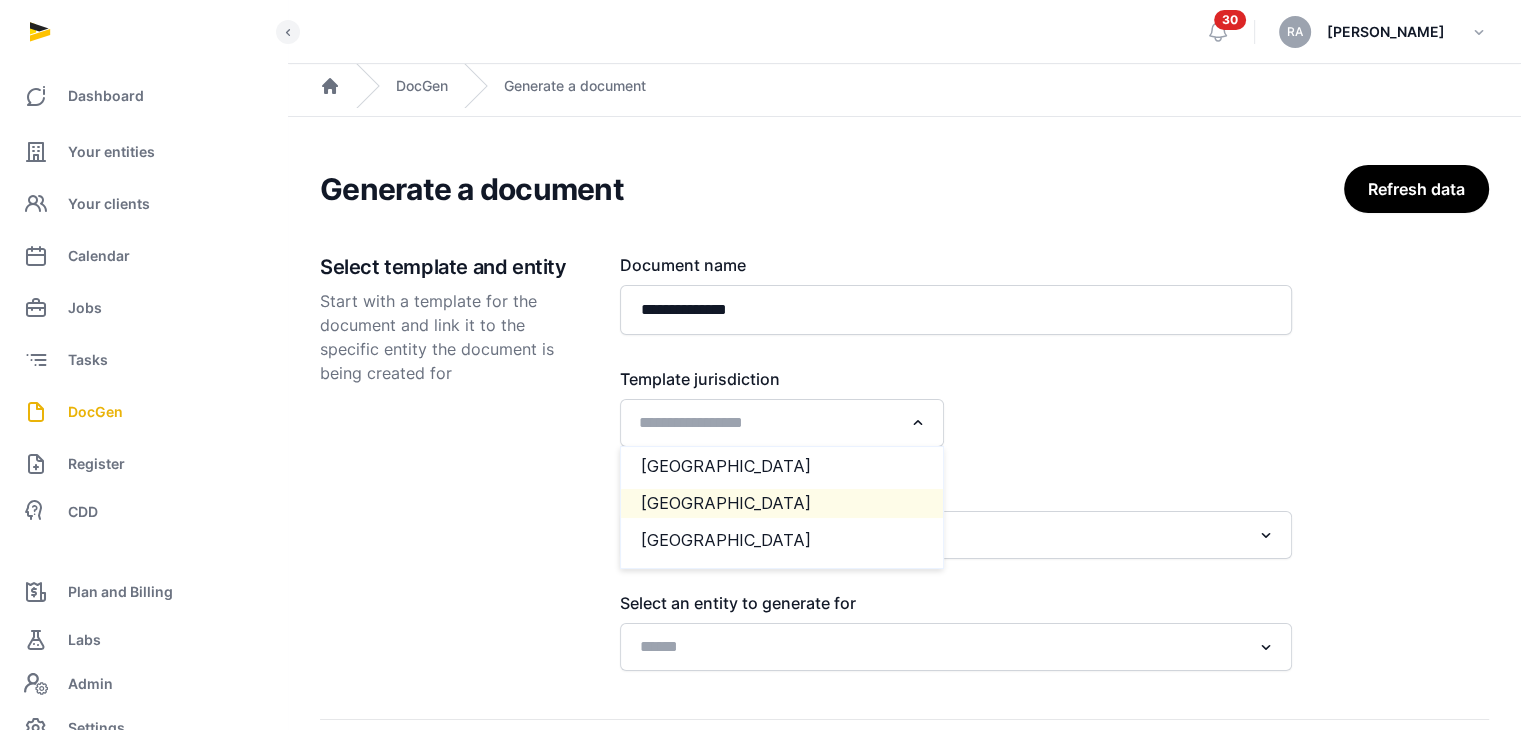 click on "Singapore" 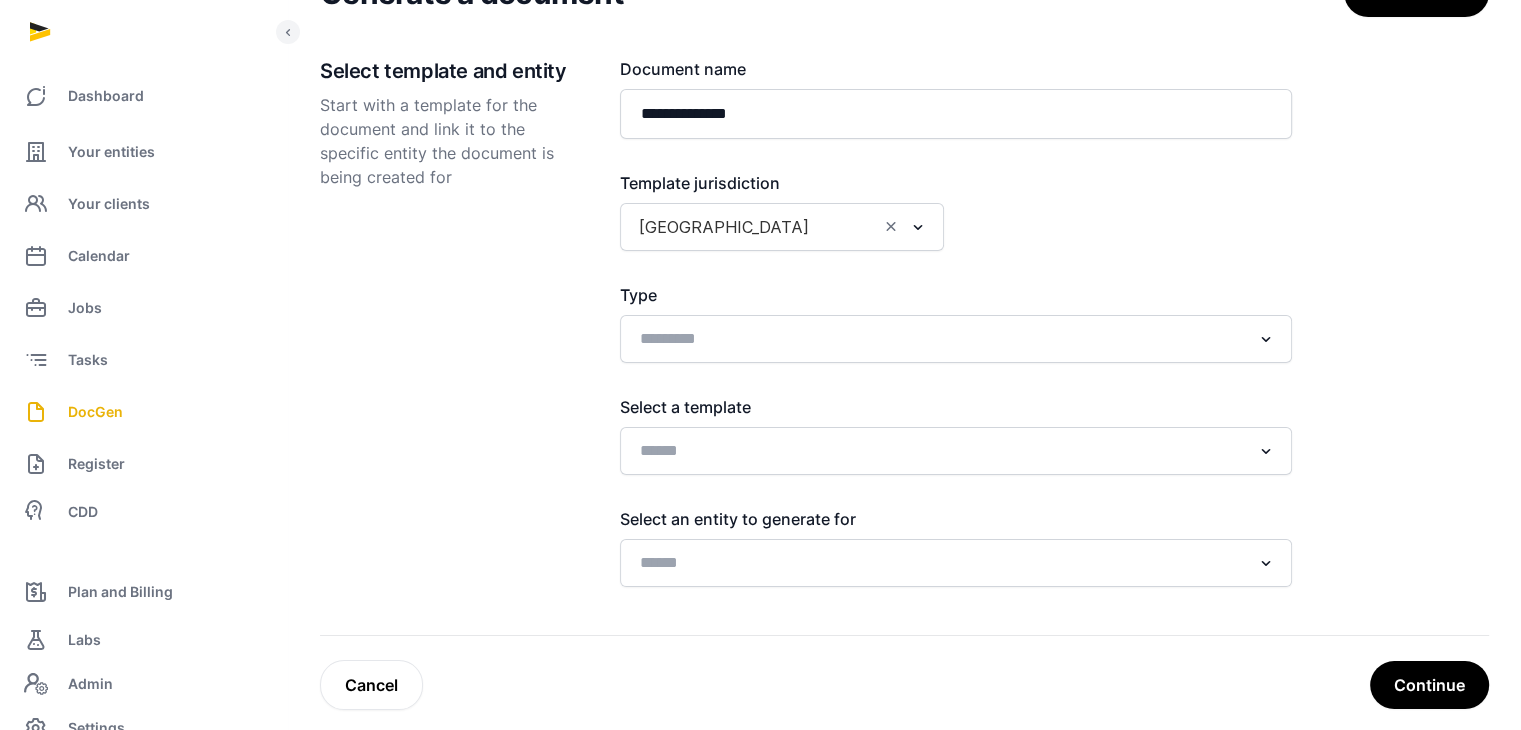 scroll, scrollTop: 200, scrollLeft: 0, axis: vertical 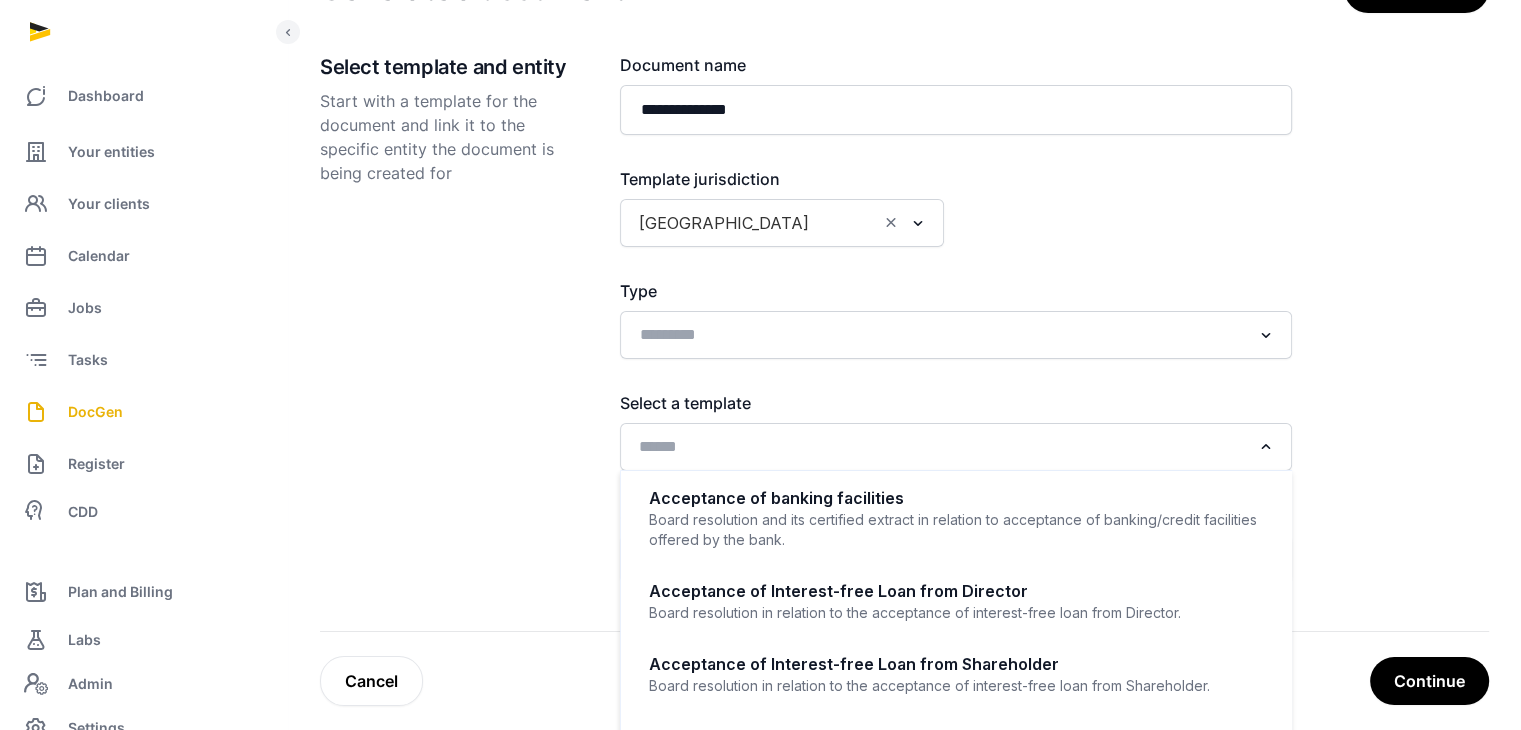 click 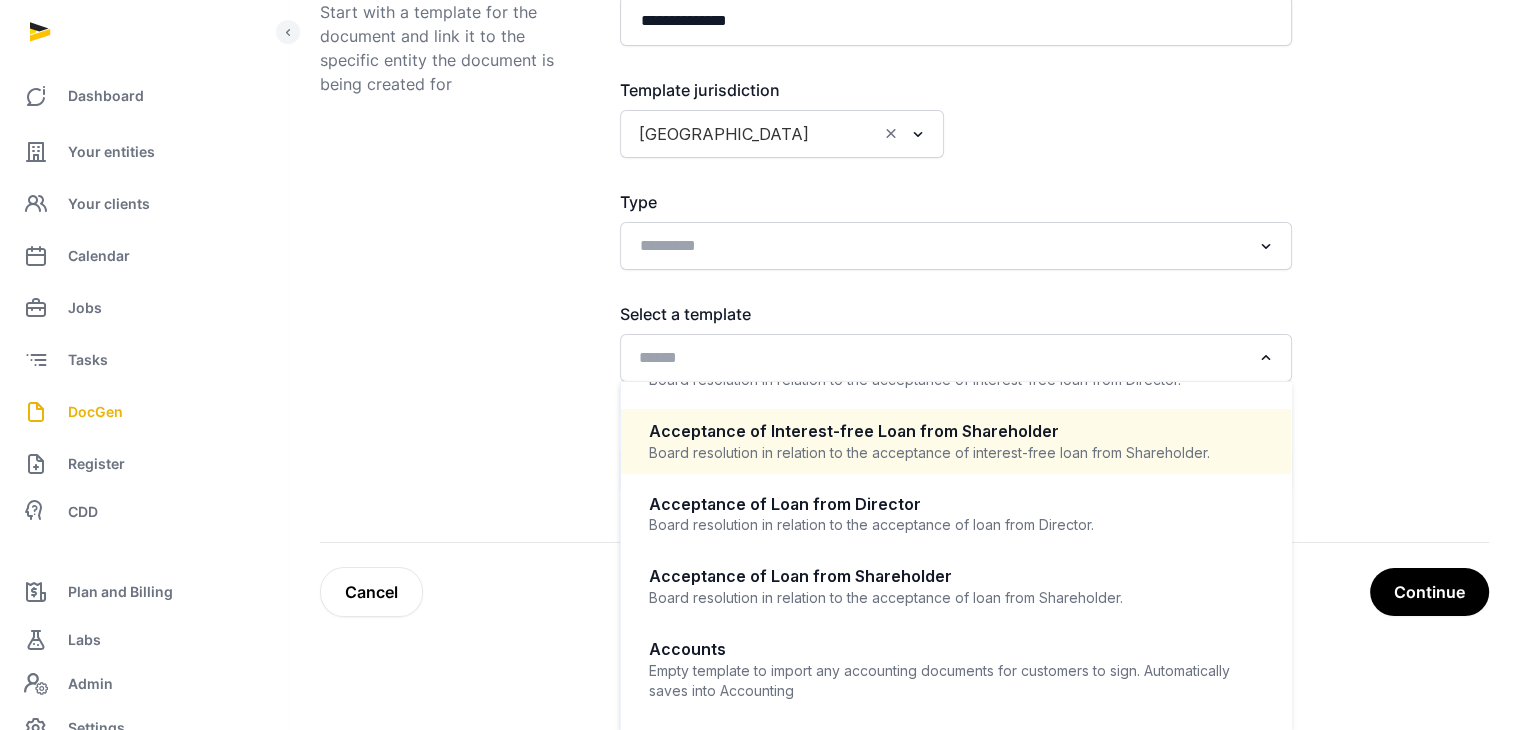 scroll, scrollTop: 200, scrollLeft: 0, axis: vertical 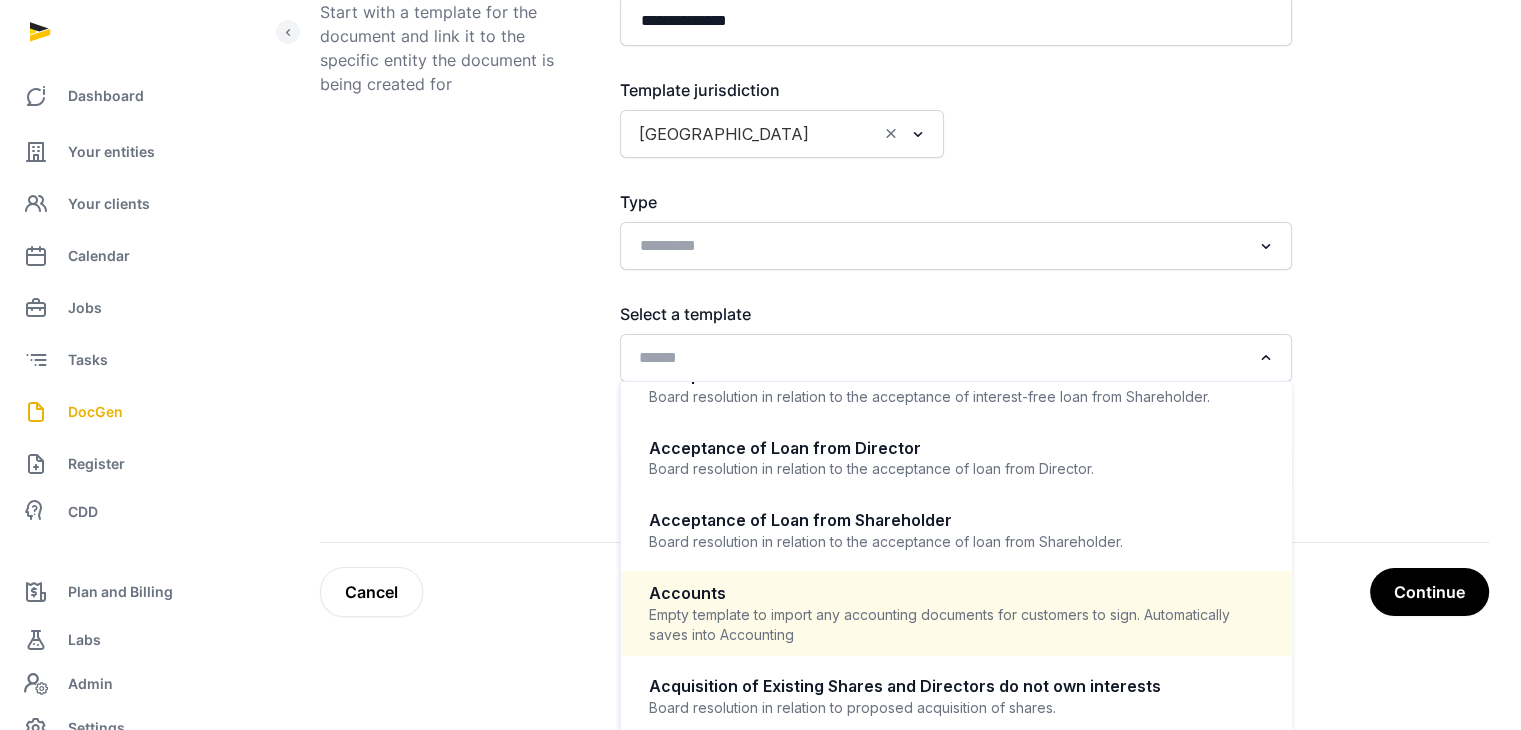 click on "Accounts Empty template to import any accounting documents for customers to sign. Automatically saves into Accounting" 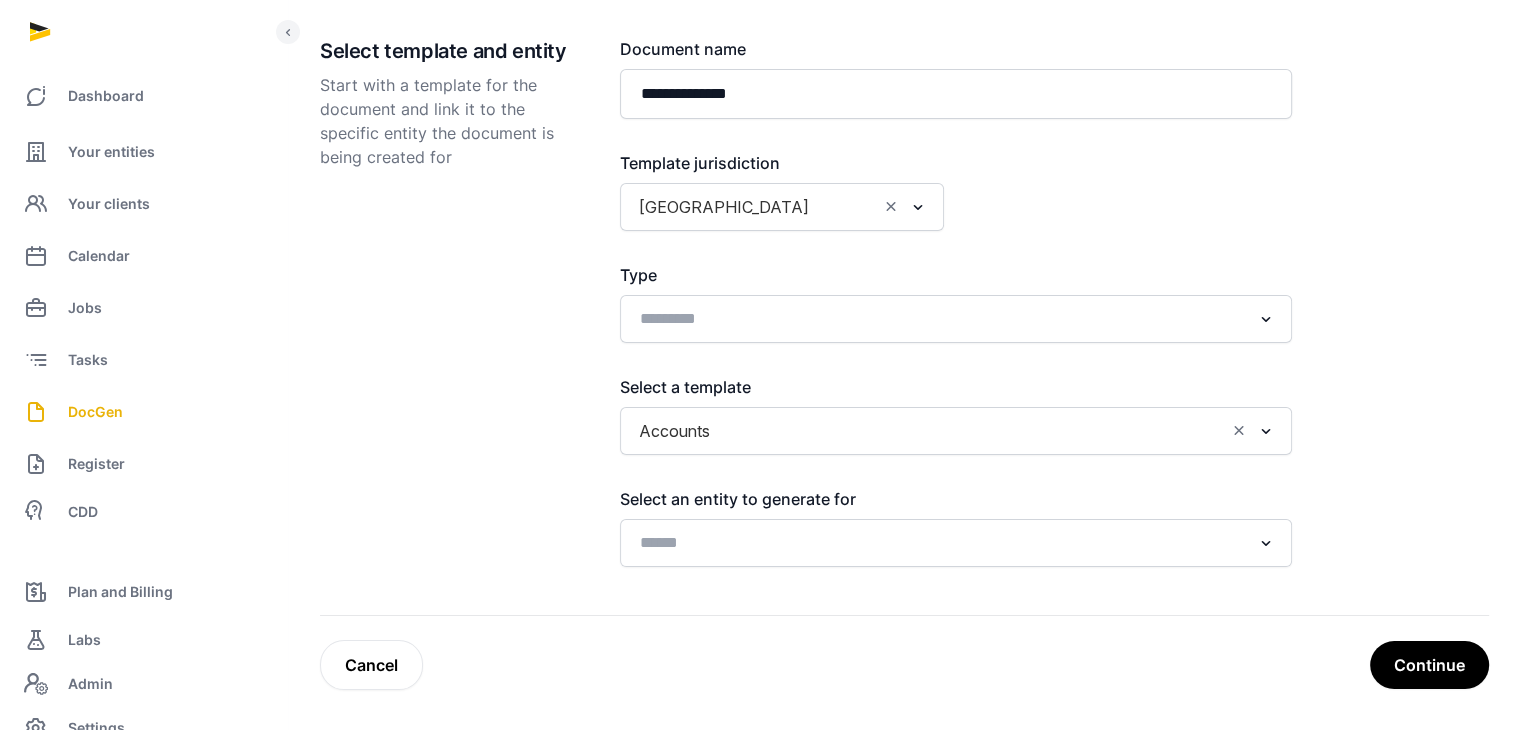 scroll, scrollTop: 215, scrollLeft: 0, axis: vertical 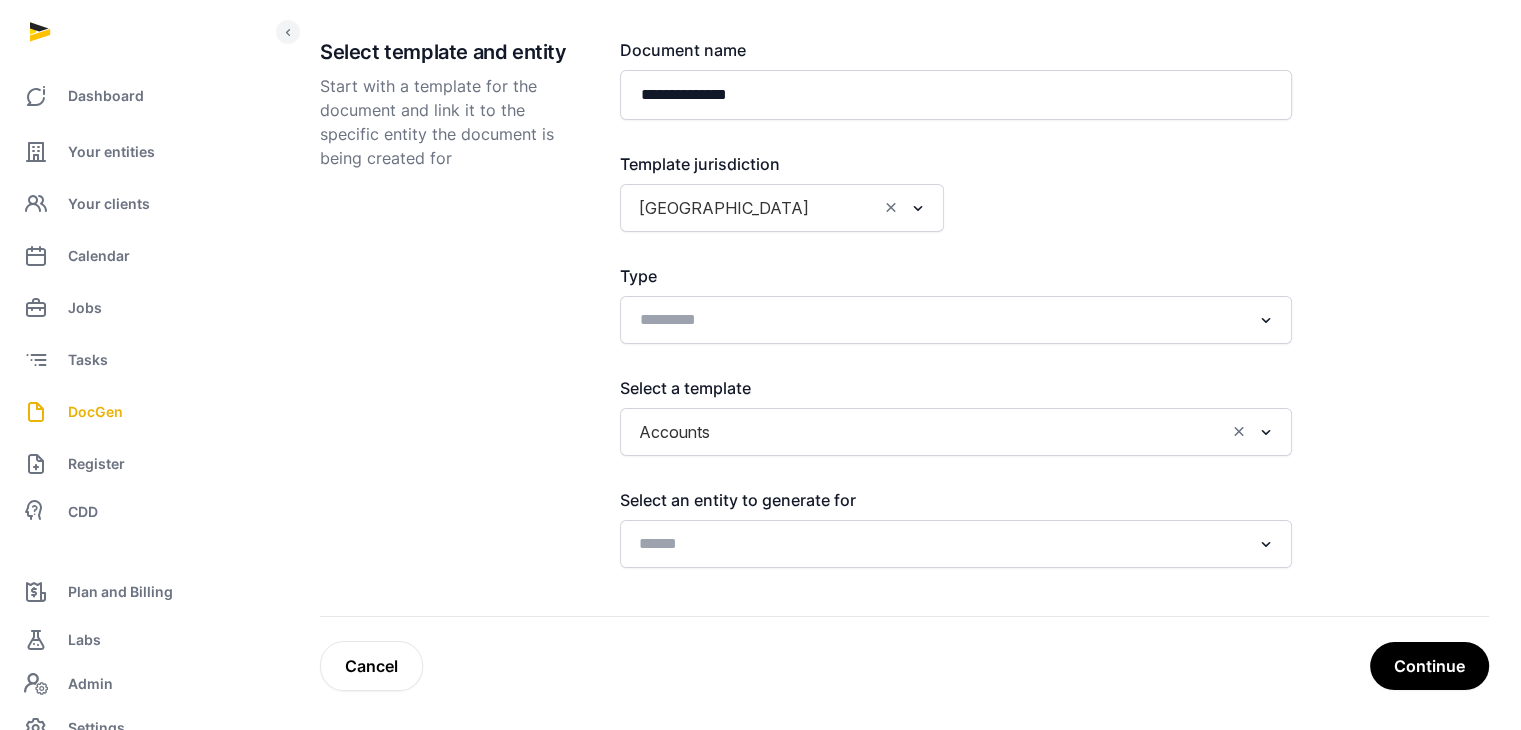 click 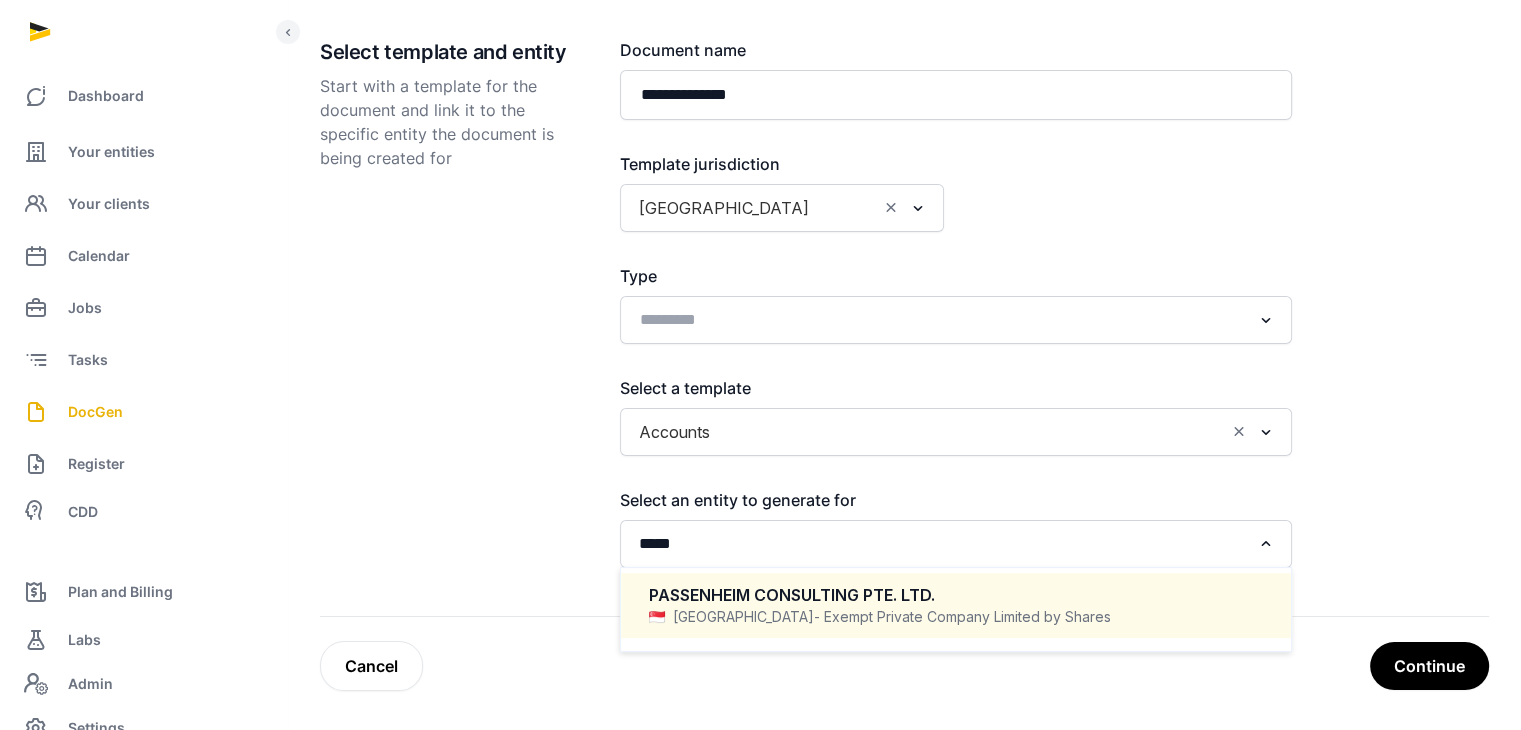 click on "PASSENHEIM CONSULTING PTE. LTD." at bounding box center [956, 595] 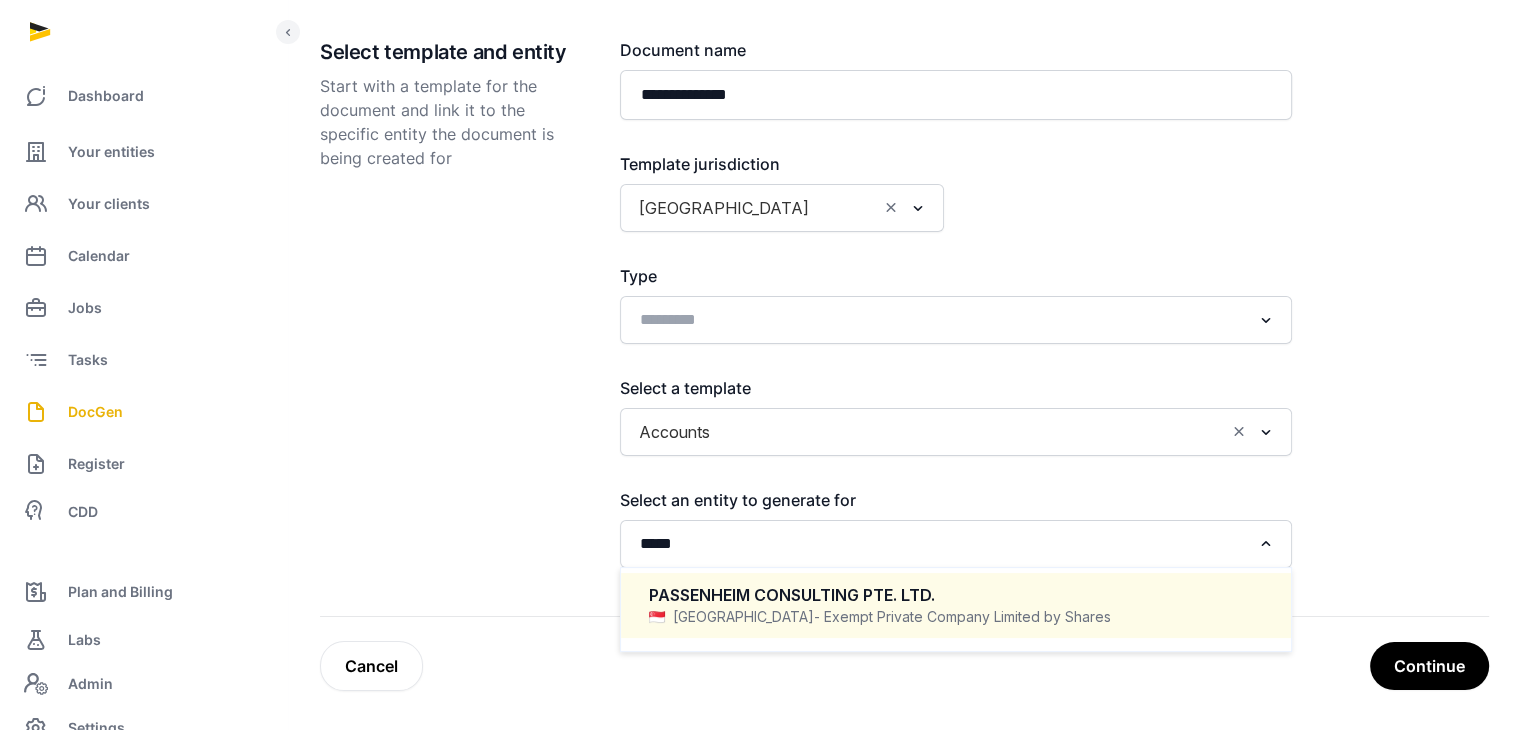 type 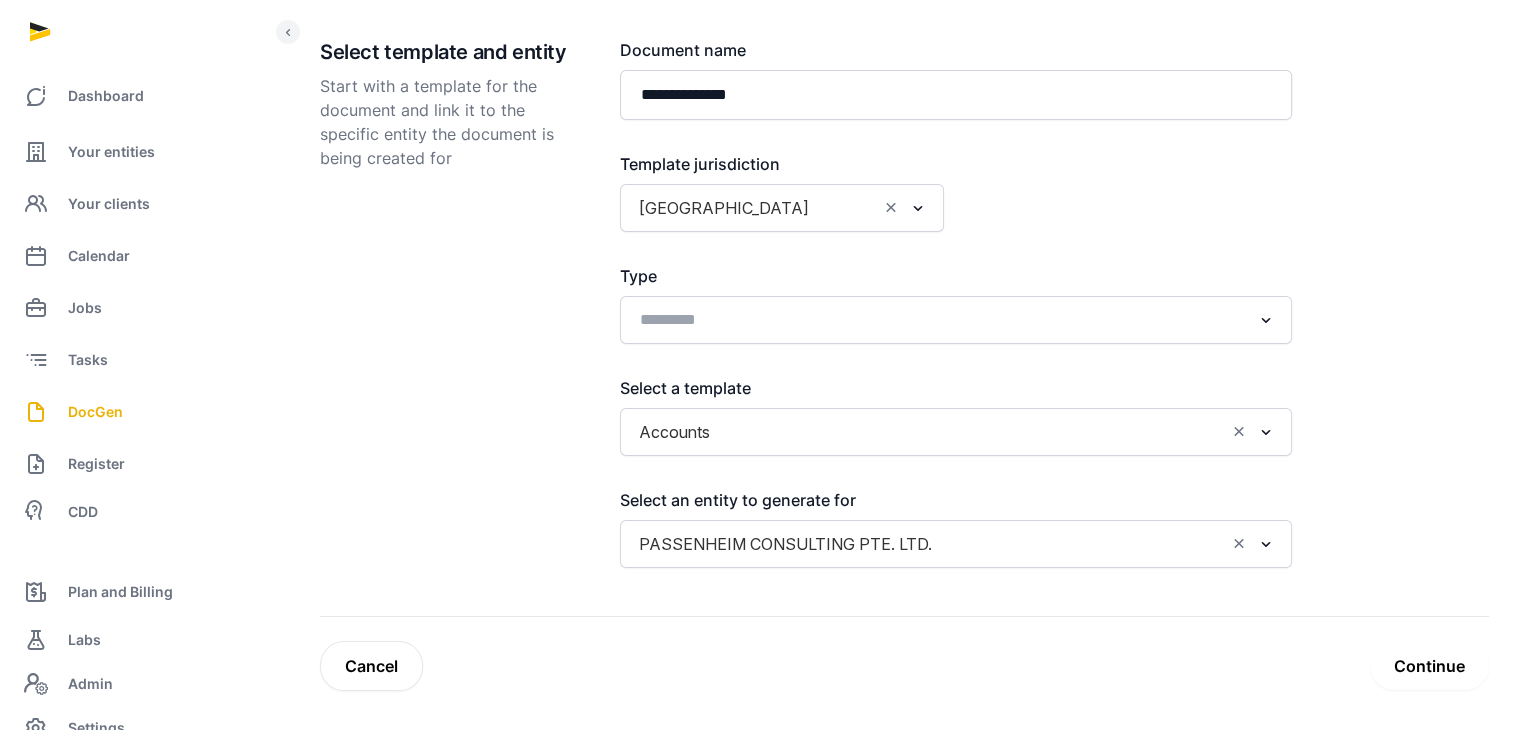 click on "Continue" at bounding box center (1429, 666) 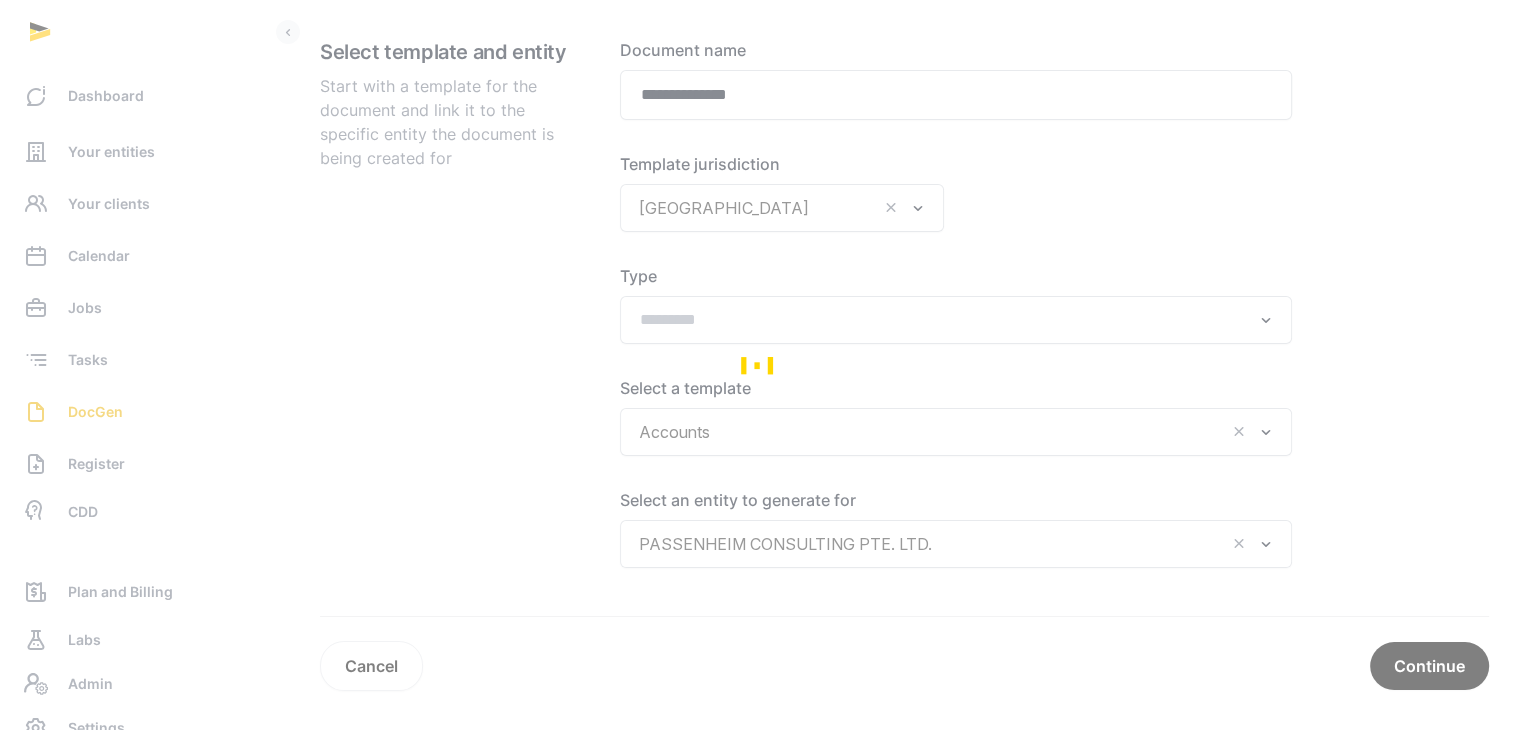 scroll, scrollTop: 68, scrollLeft: 0, axis: vertical 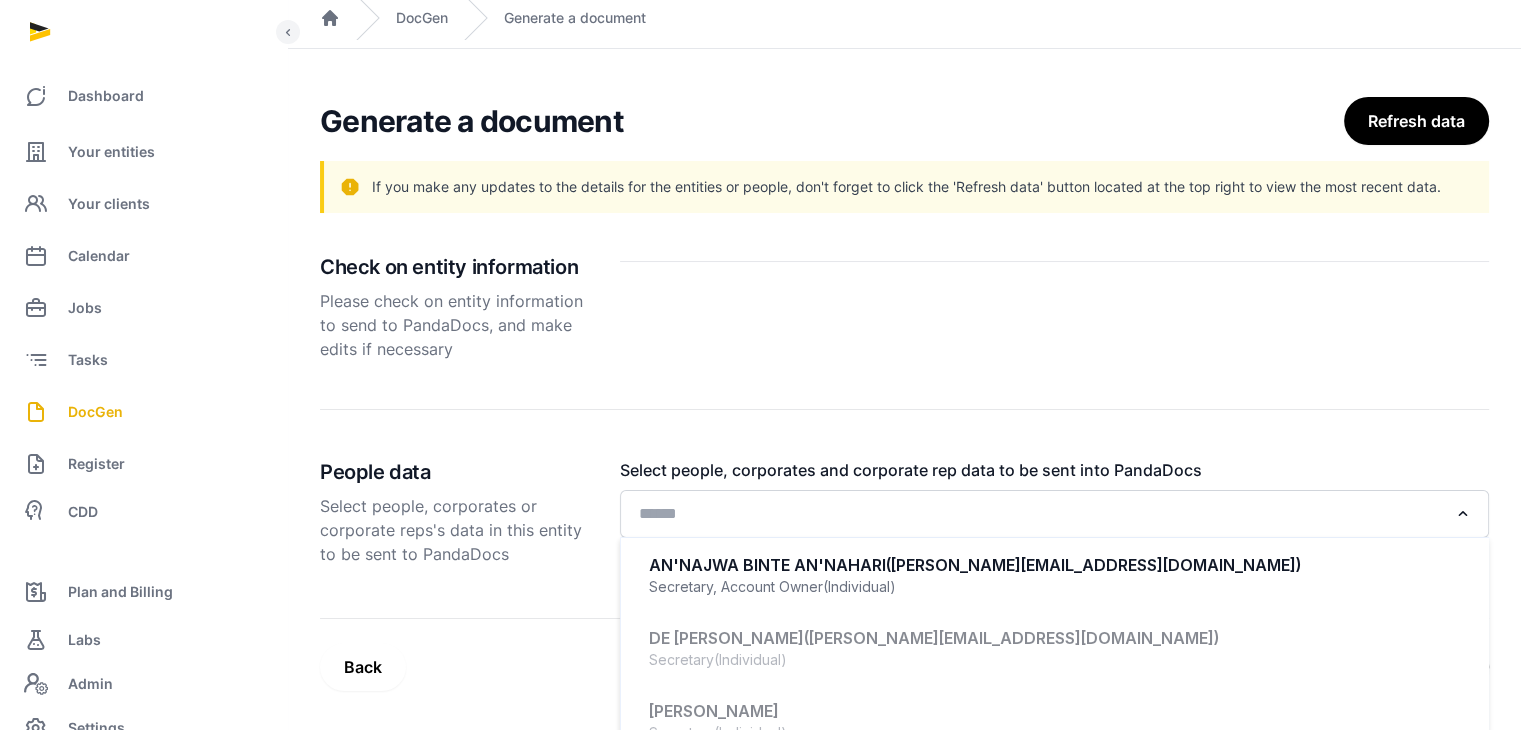 click on "Loading..." 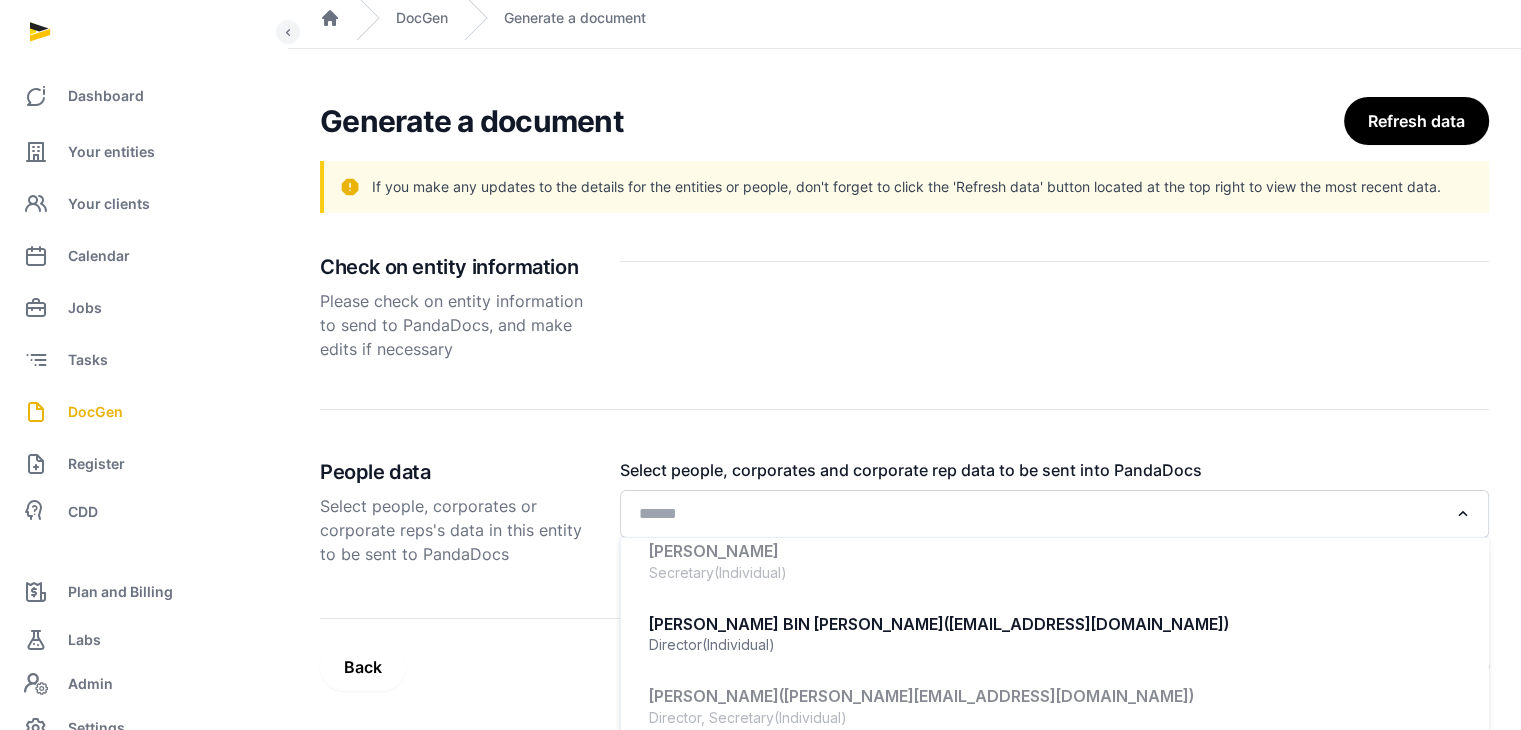 scroll, scrollTop: 171, scrollLeft: 0, axis: vertical 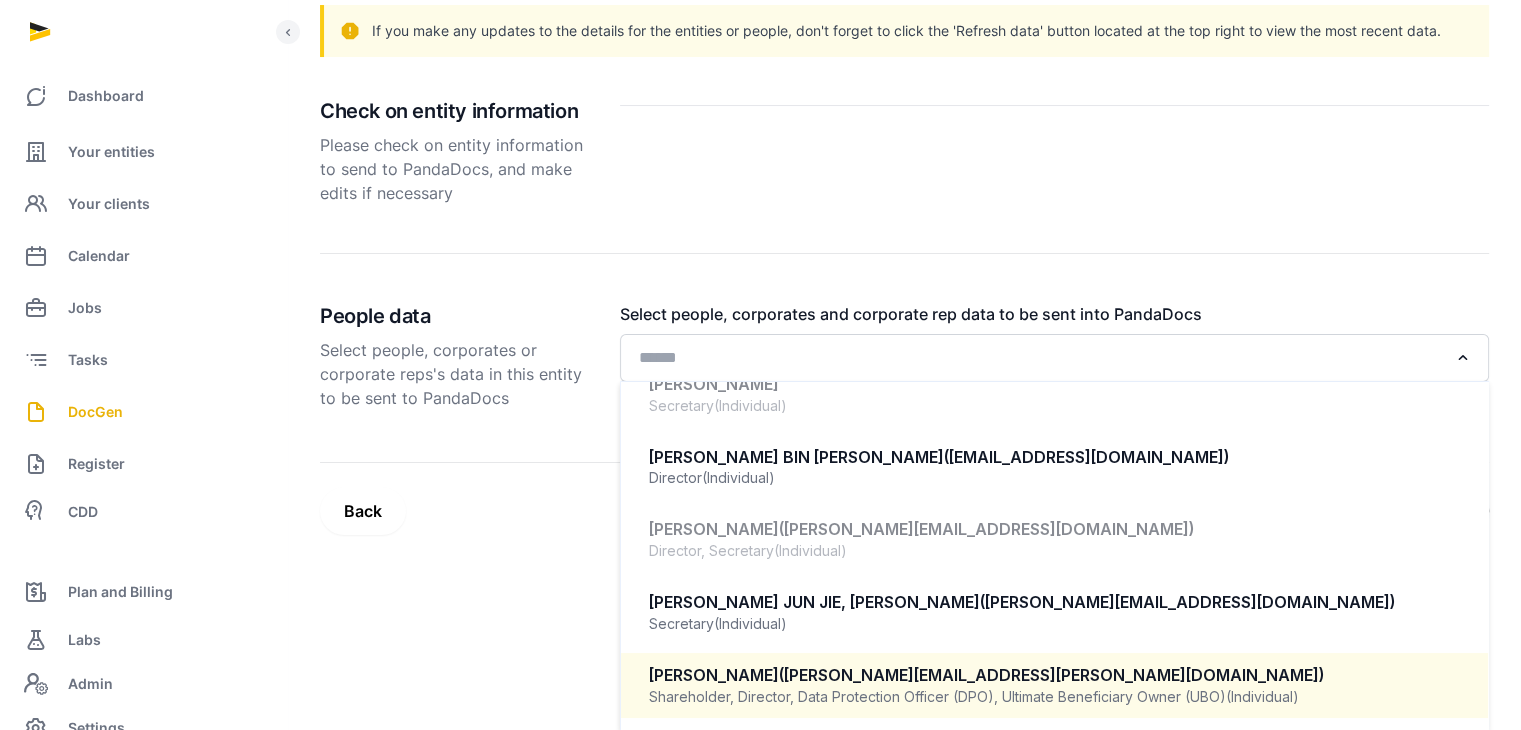 click on "Shareholder, Director, Data Protection Officer (DPO), Ultimate Beneficiary Owner (UBO)    (Individual)" at bounding box center (1054, 697) 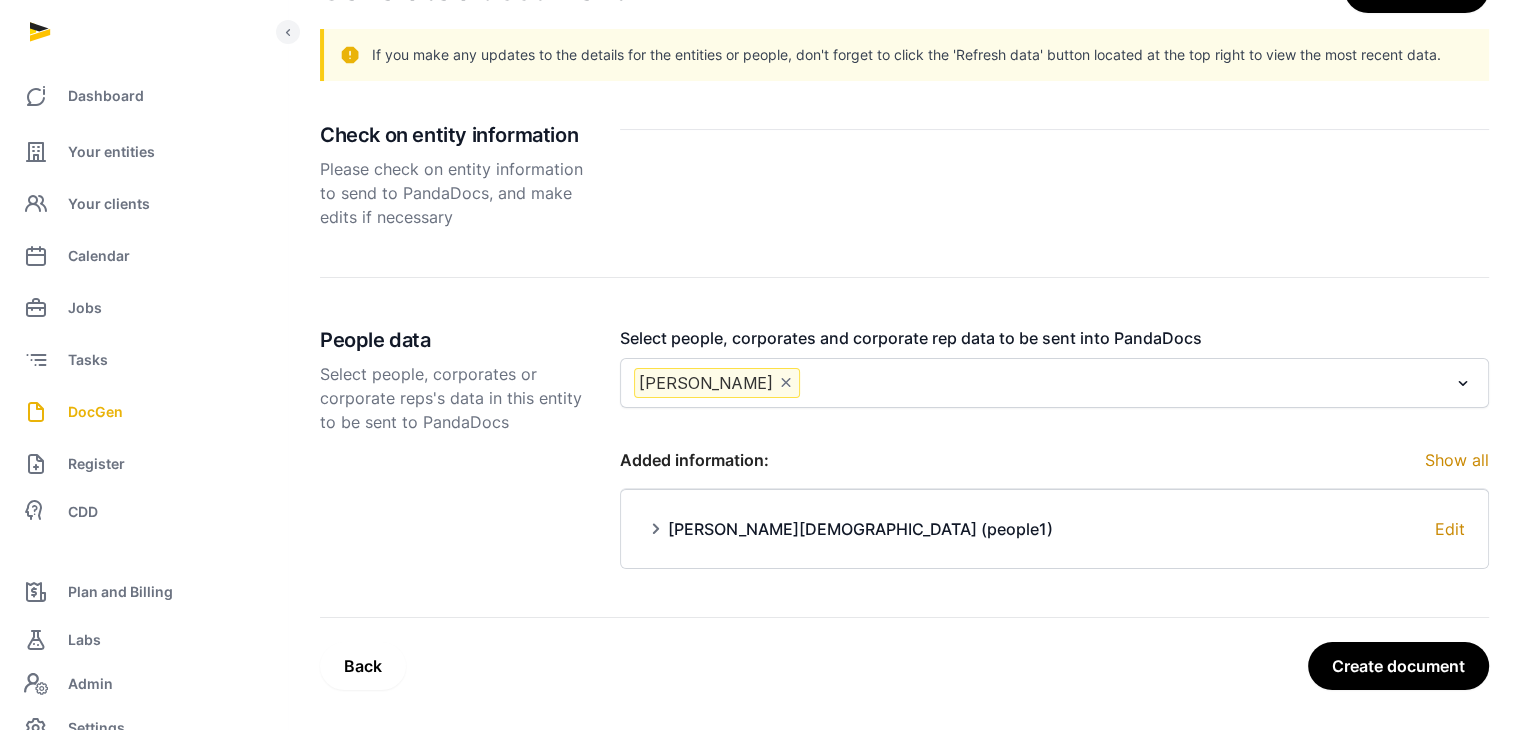 scroll, scrollTop: 199, scrollLeft: 0, axis: vertical 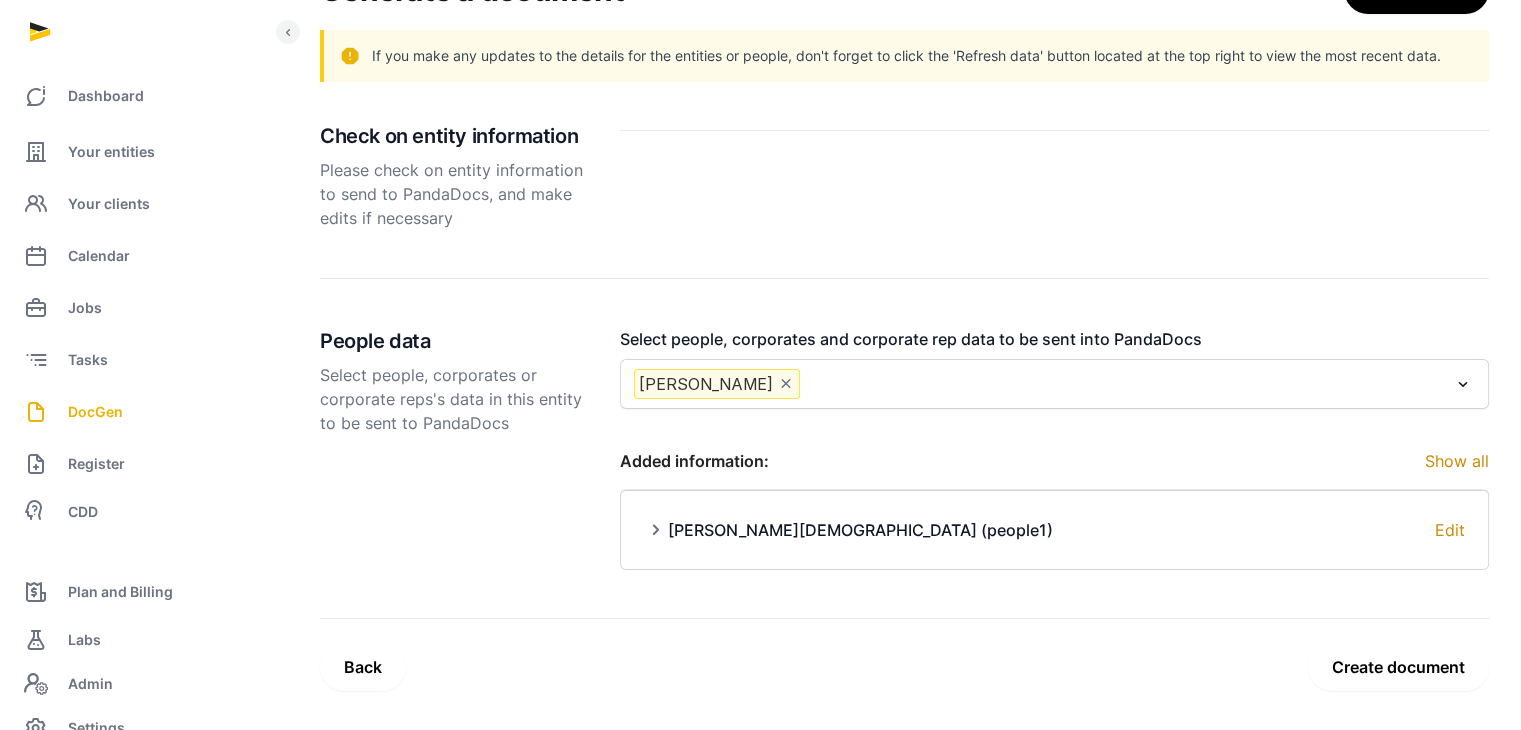 click on "Create document" at bounding box center [1398, 667] 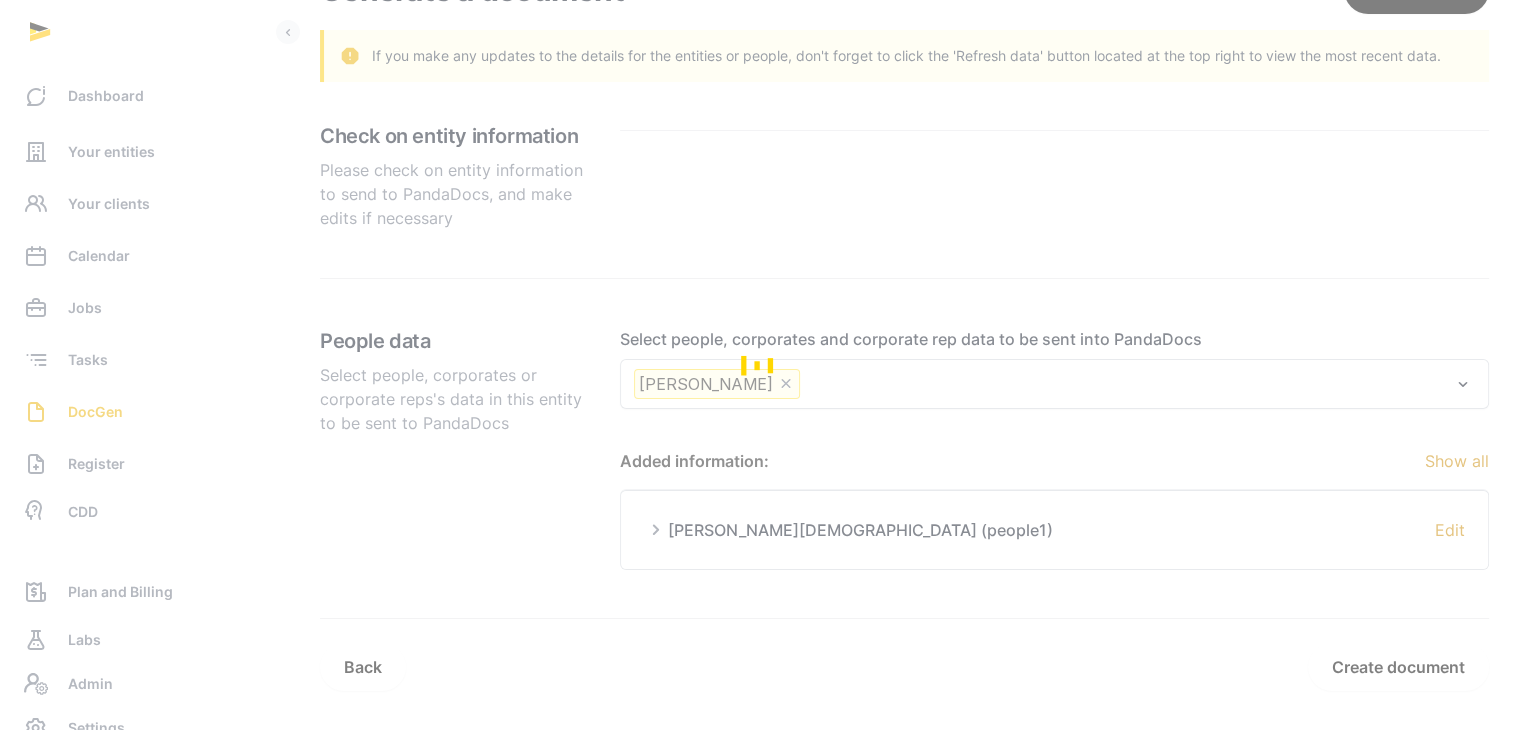 scroll, scrollTop: 0, scrollLeft: 0, axis: both 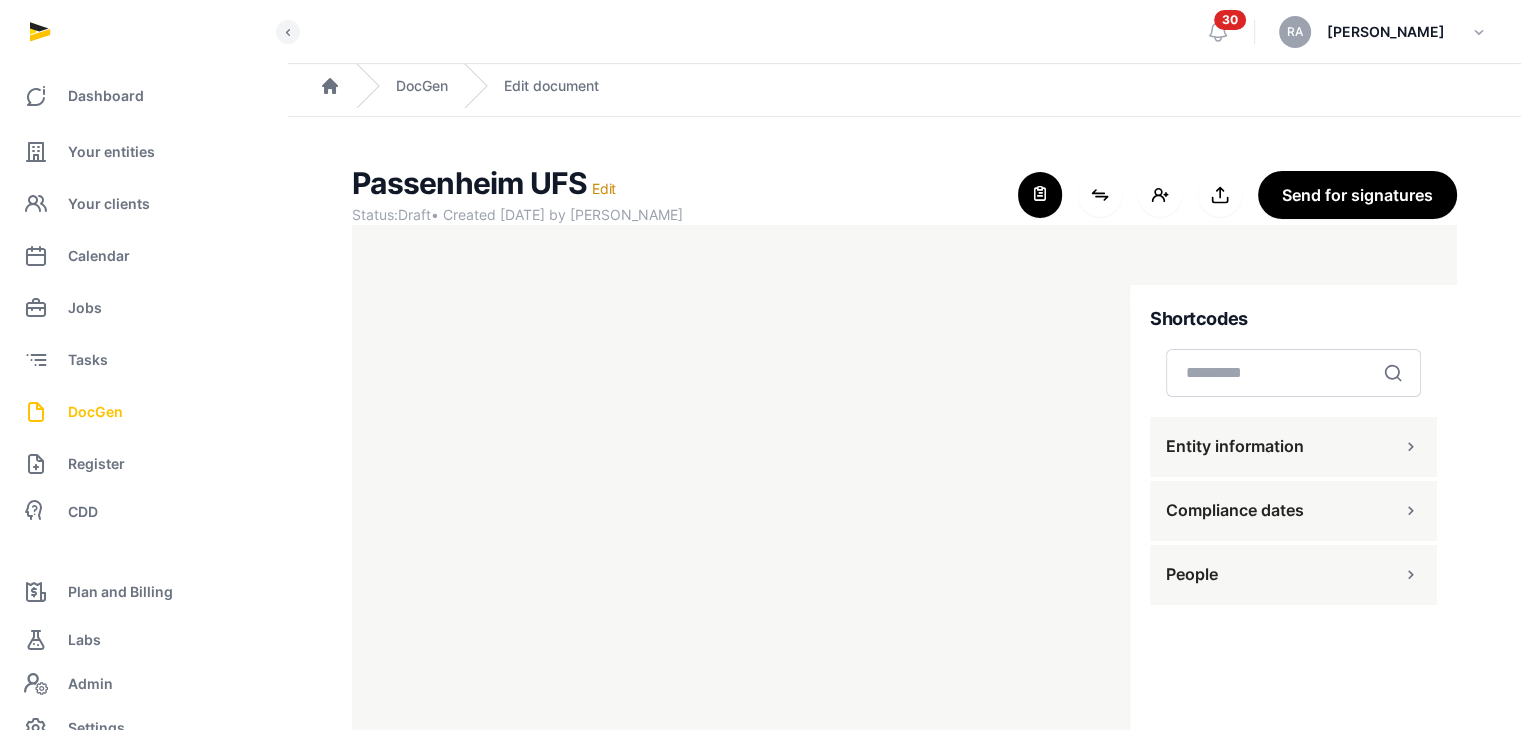 click on "DocGen" at bounding box center [143, 412] 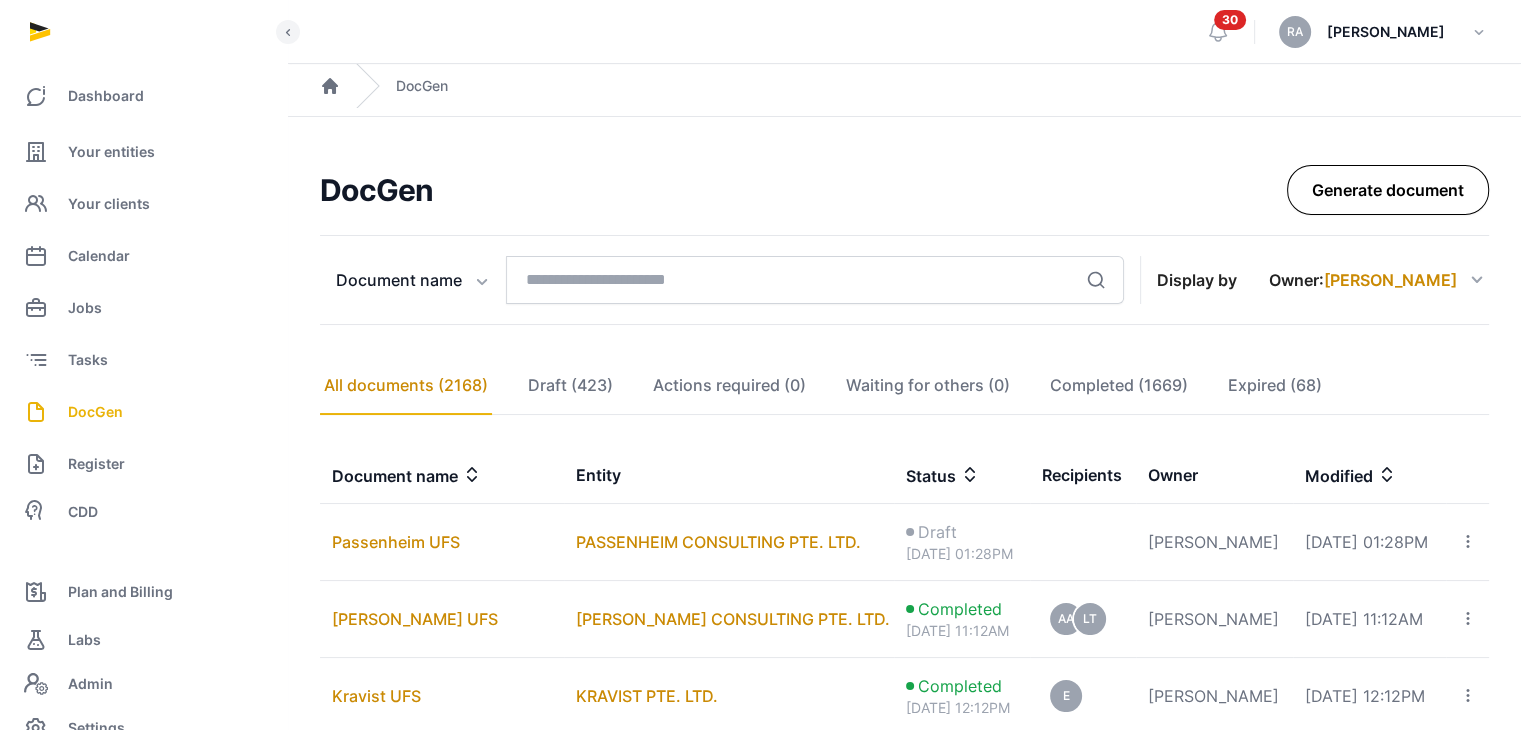 click on "Generate document" at bounding box center (1388, 190) 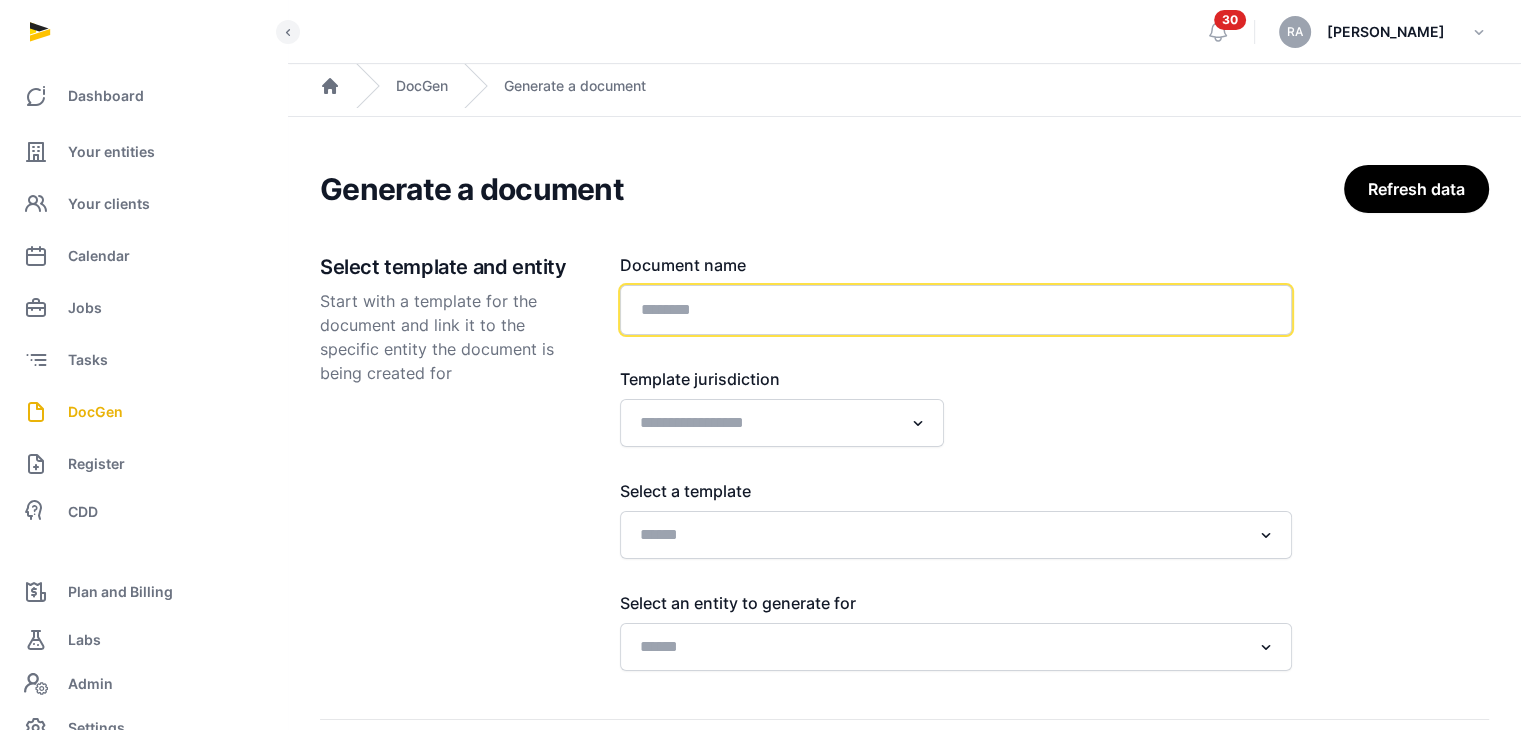 click 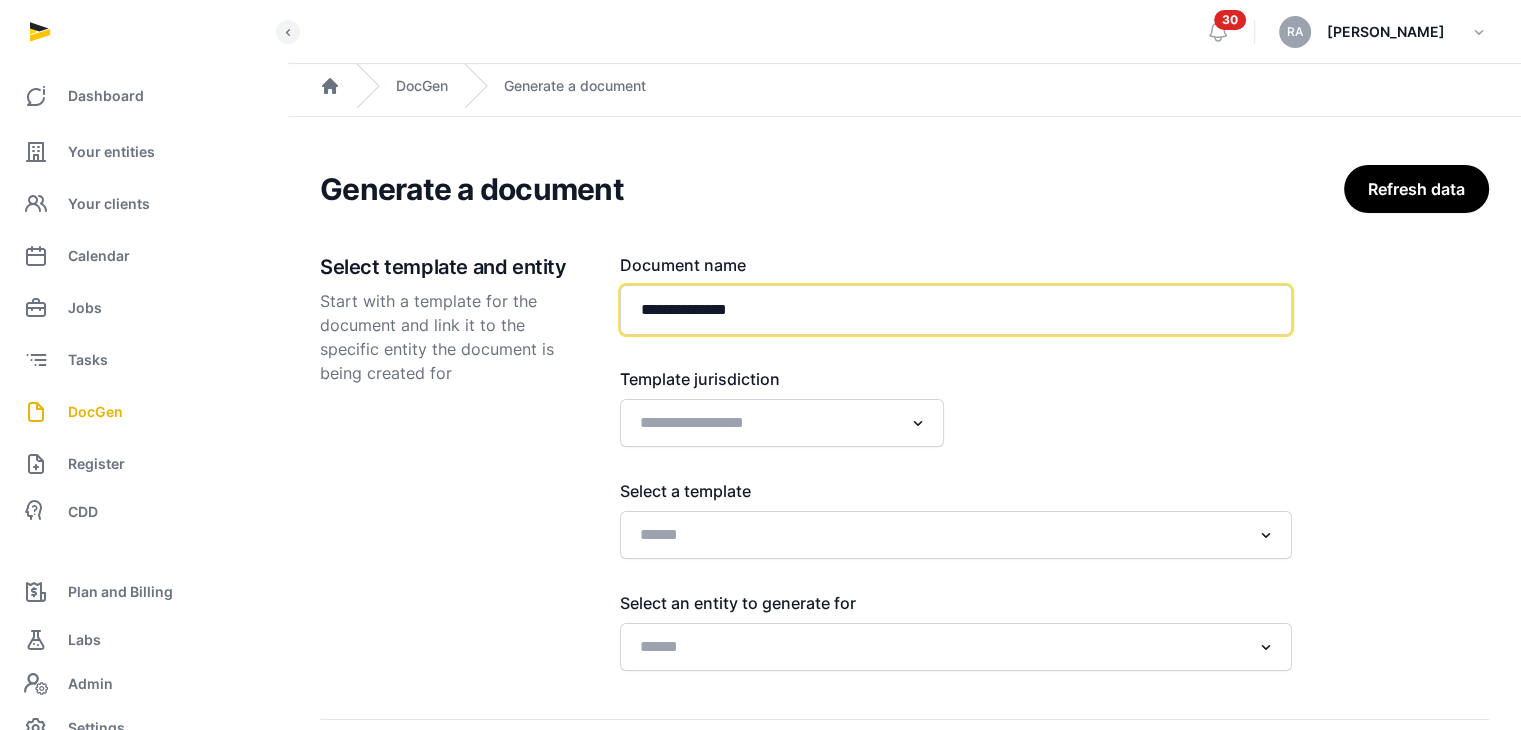 type on "**********" 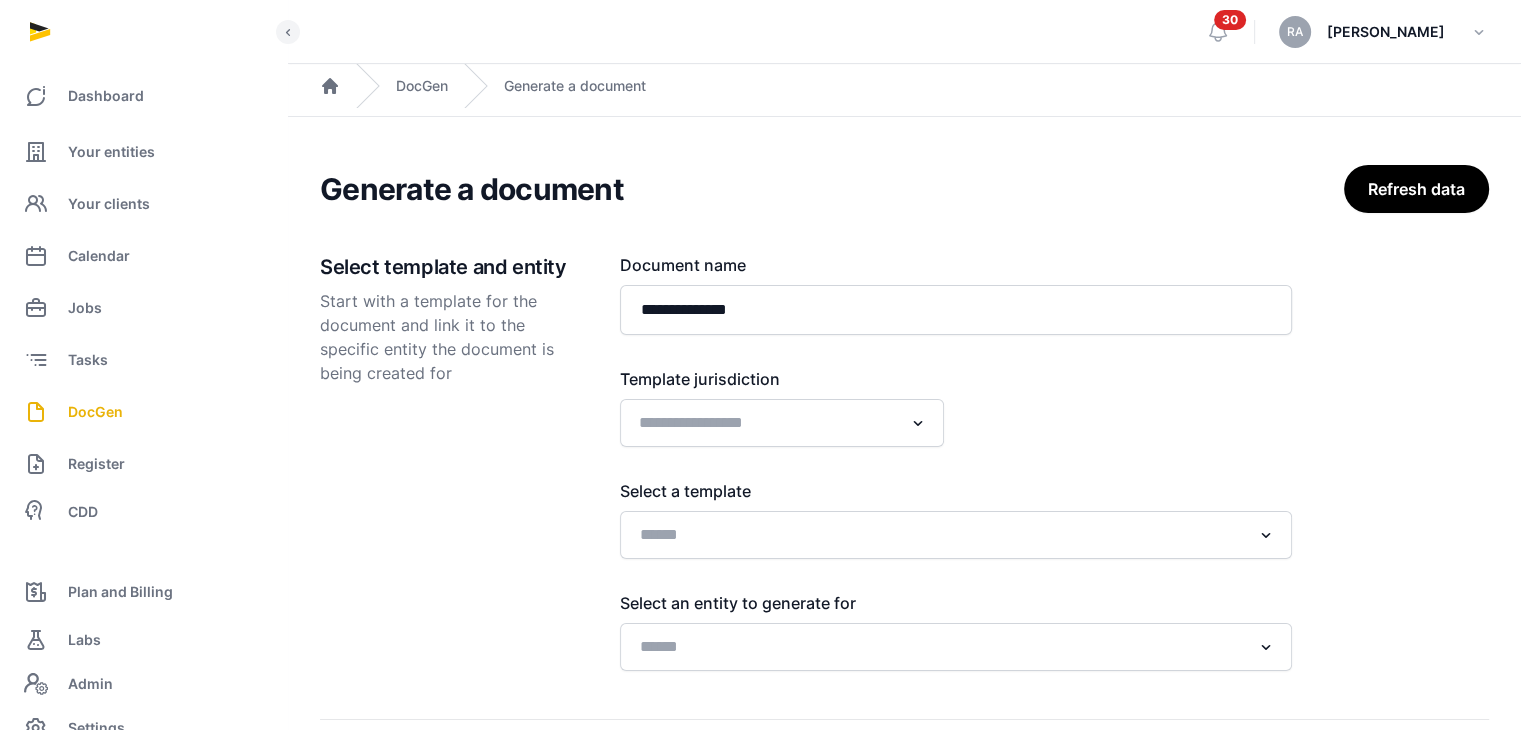 click 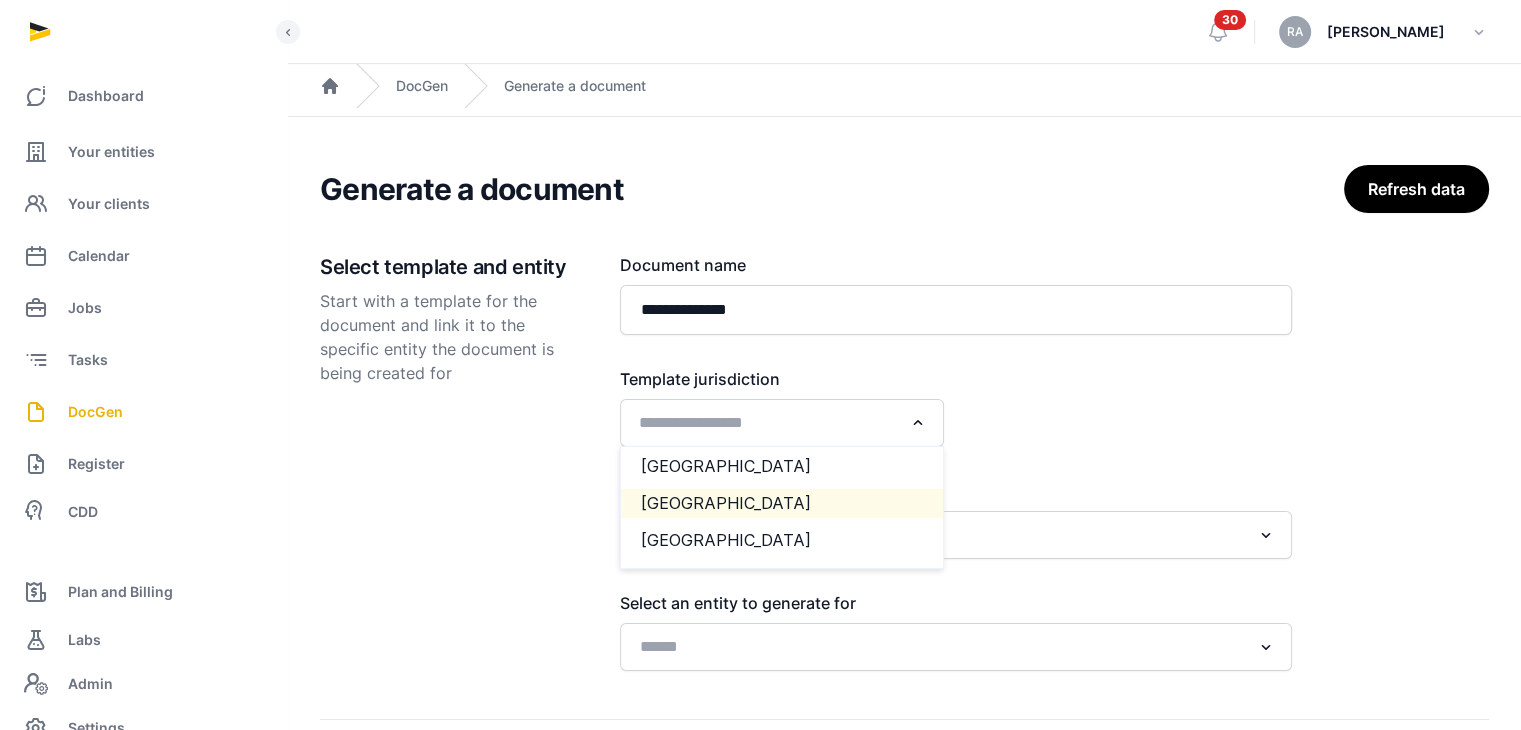 click on "Singapore" 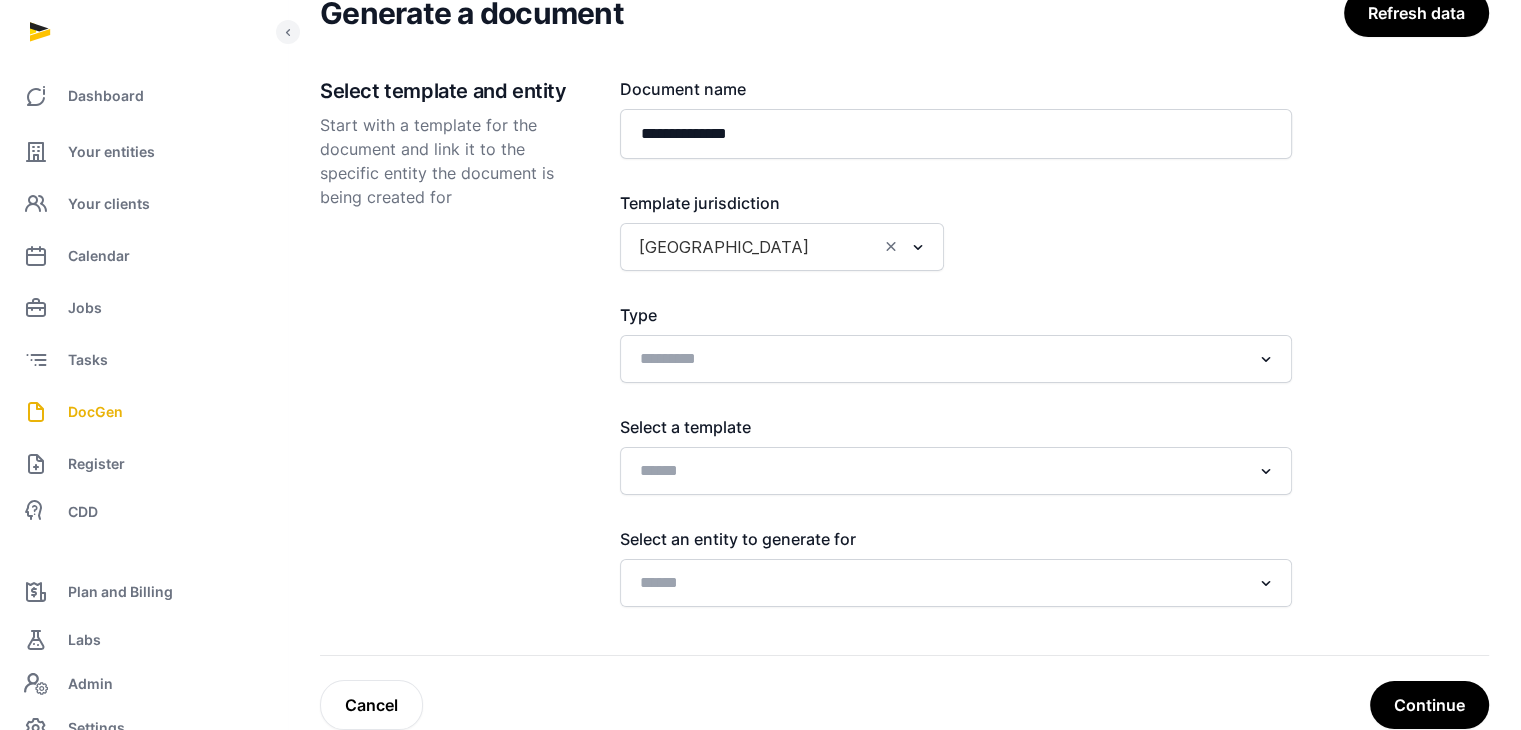 scroll, scrollTop: 200, scrollLeft: 0, axis: vertical 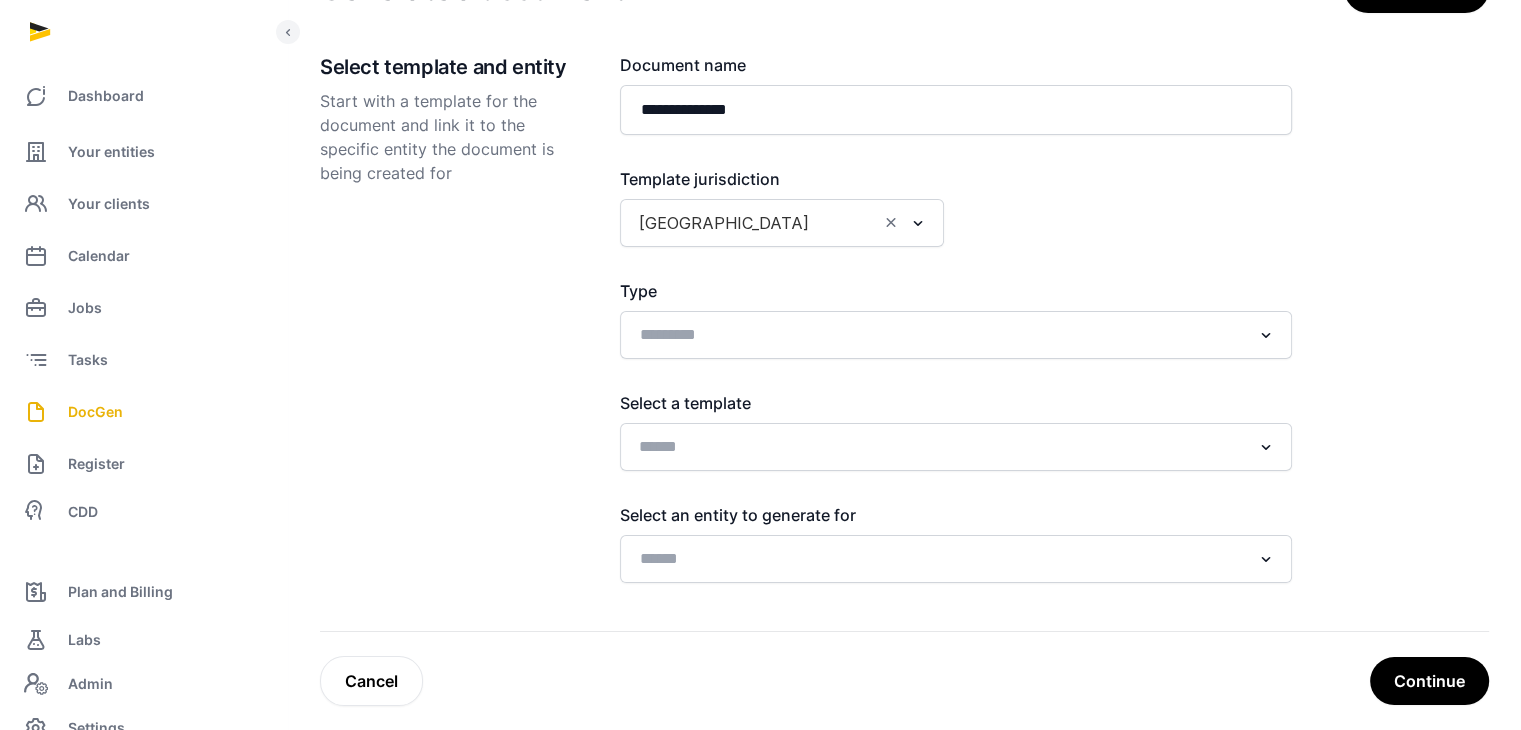 click 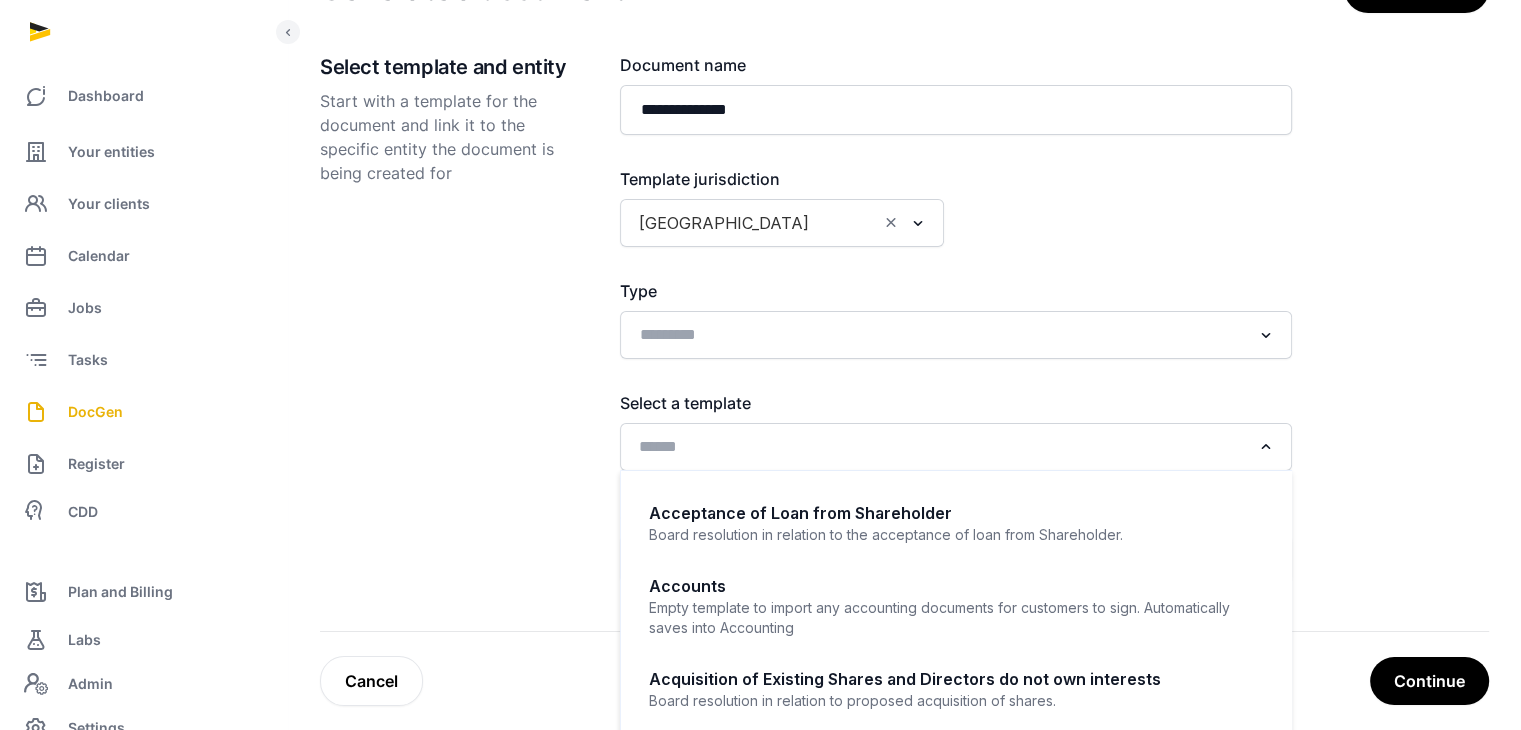 scroll, scrollTop: 300, scrollLeft: 0, axis: vertical 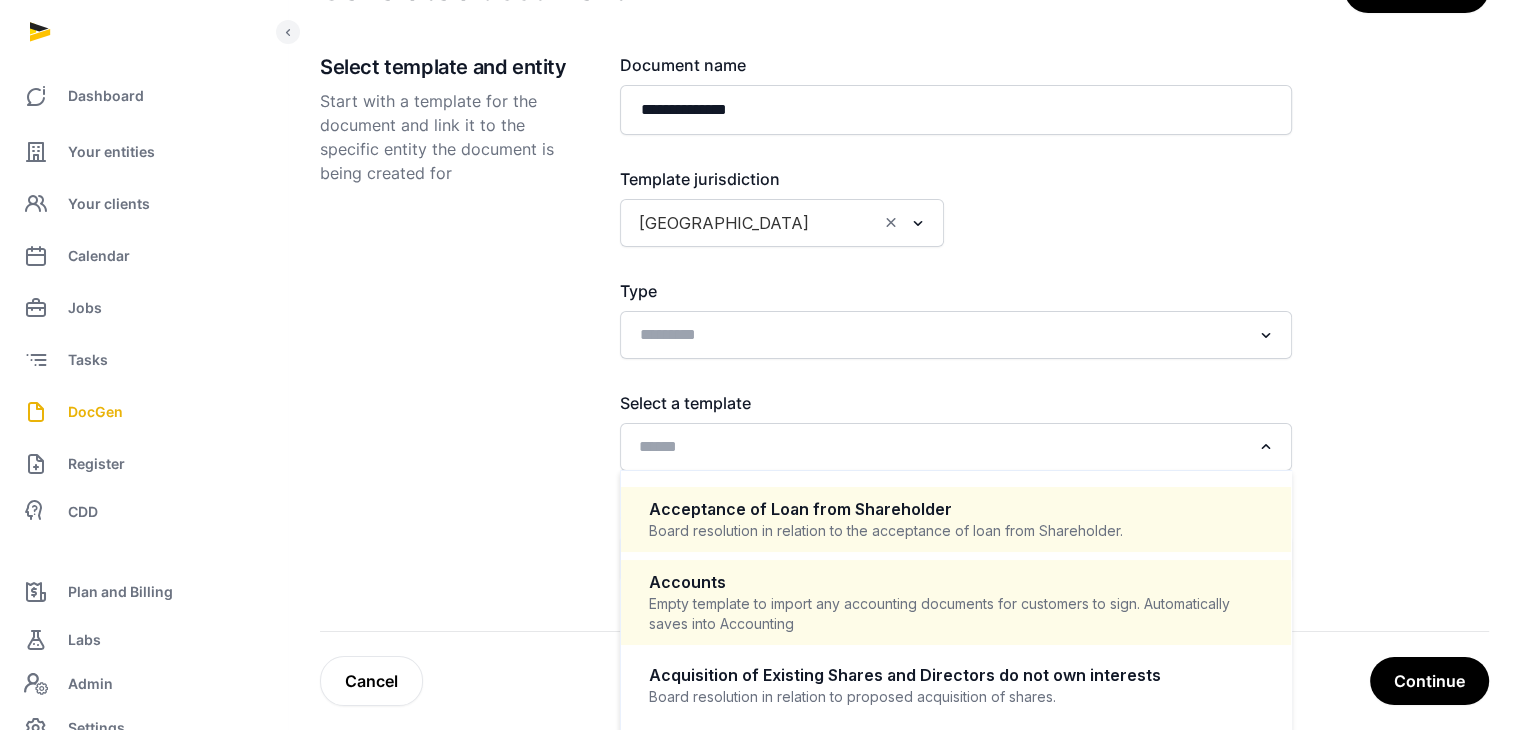 click on "Accounts" at bounding box center (956, 582) 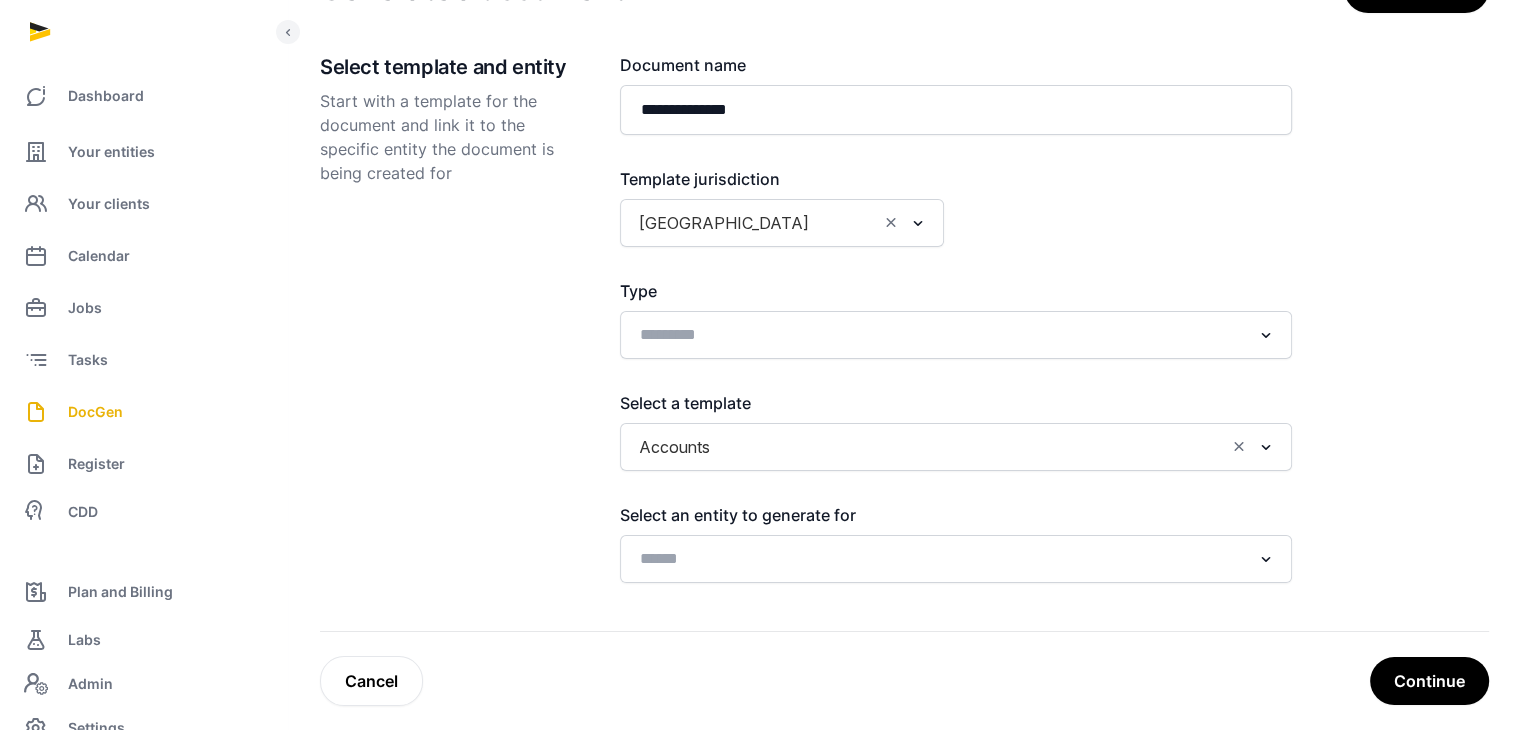 scroll, scrollTop: 215, scrollLeft: 0, axis: vertical 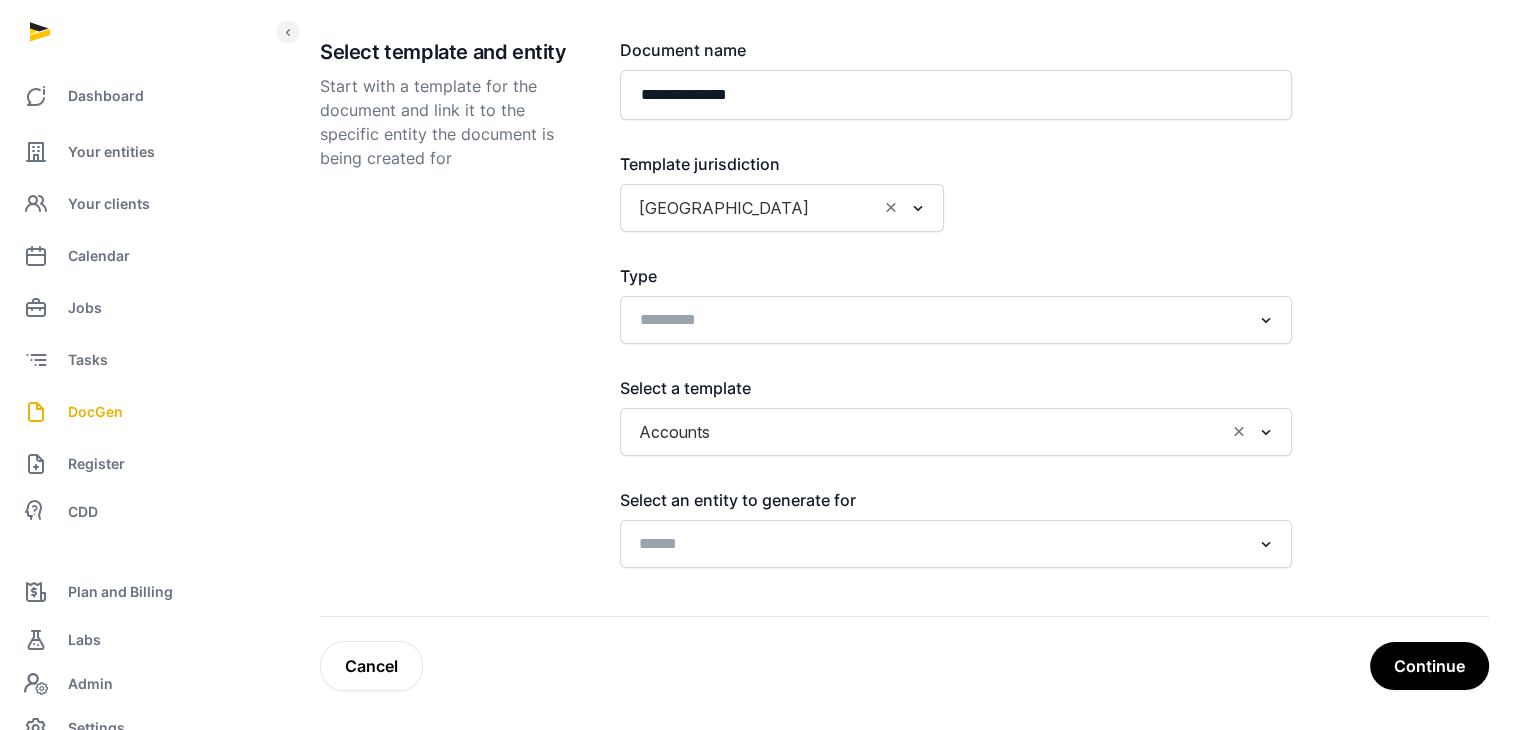 click 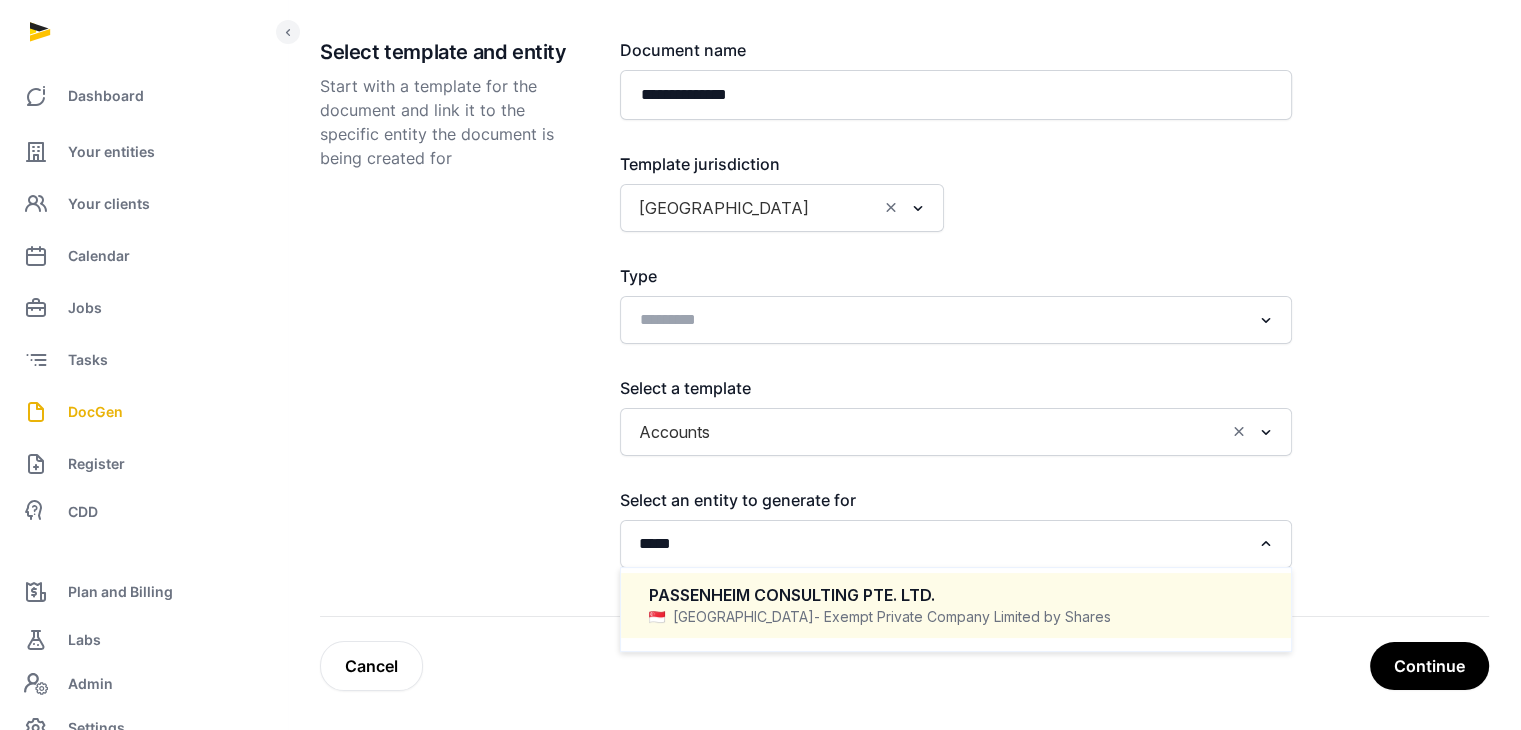 click on "- Exempt Private Company Limited by Shares" at bounding box center (962, 617) 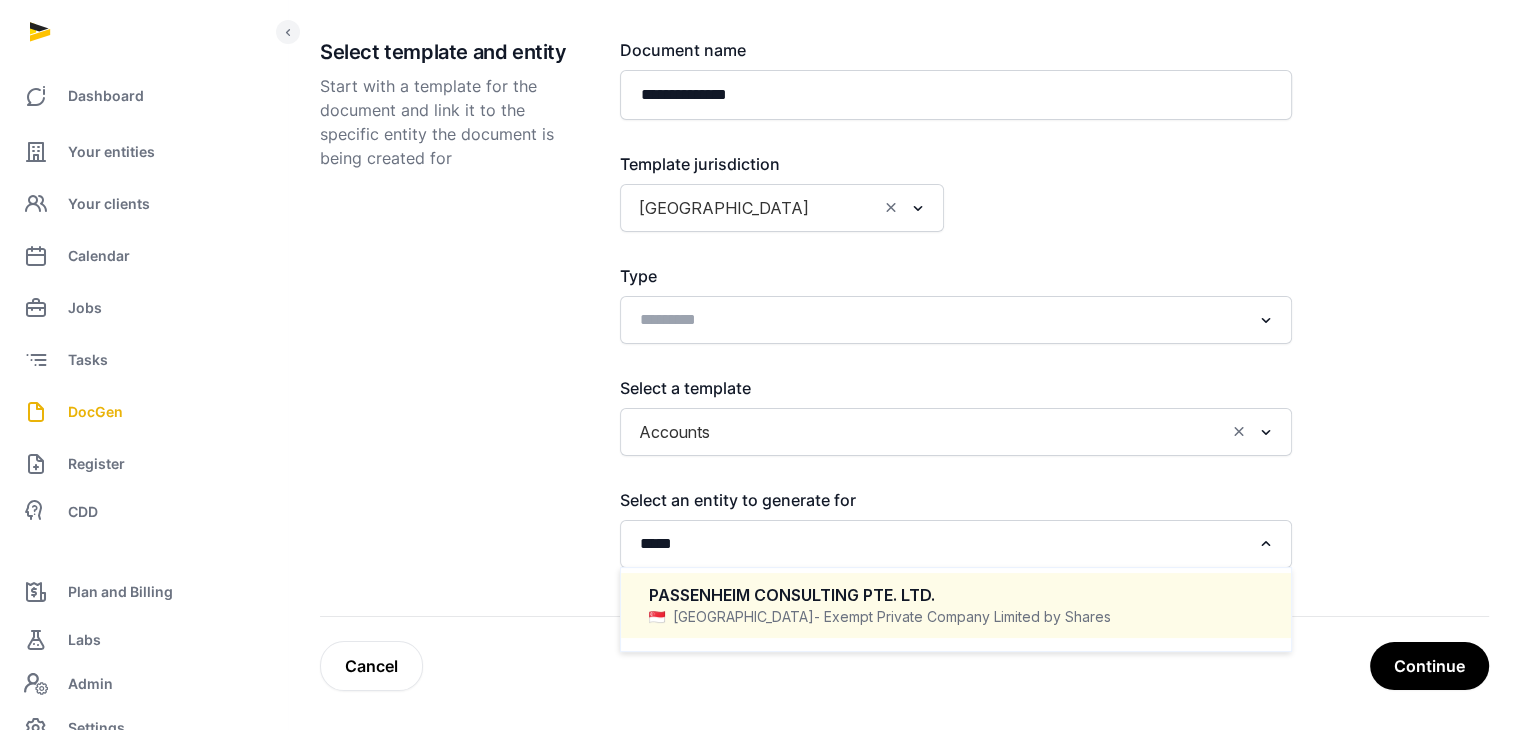 type 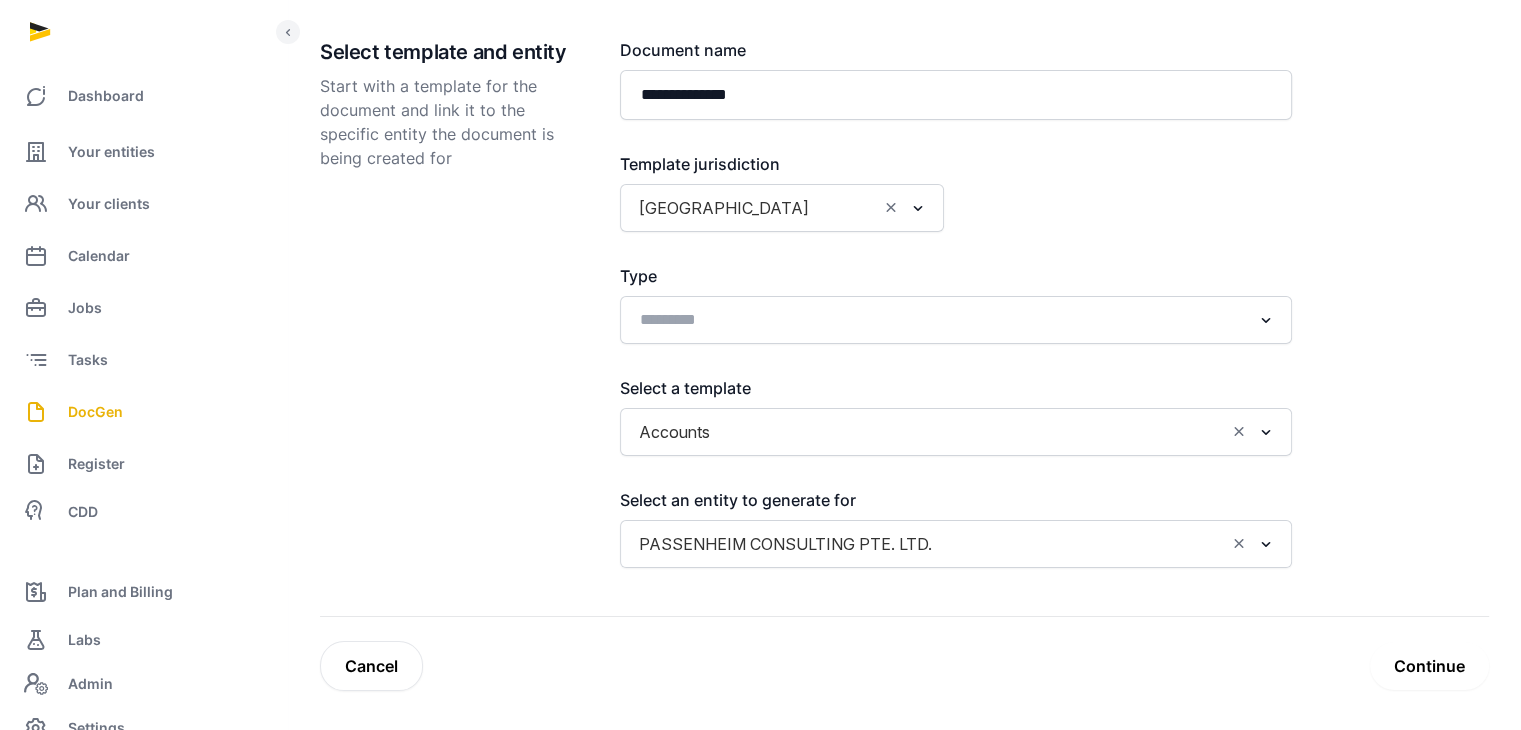 click on "Continue" at bounding box center [1429, 666] 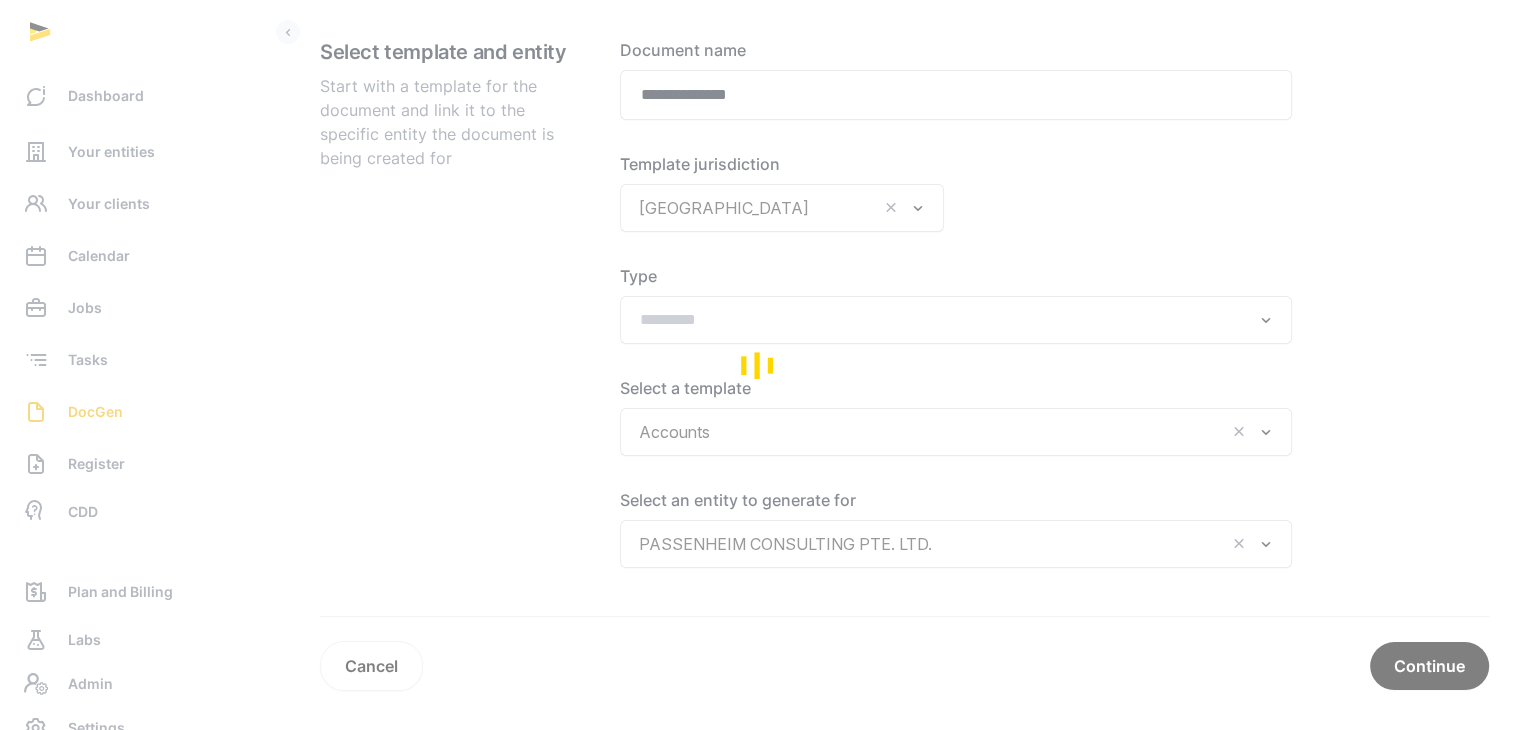 scroll, scrollTop: 68, scrollLeft: 0, axis: vertical 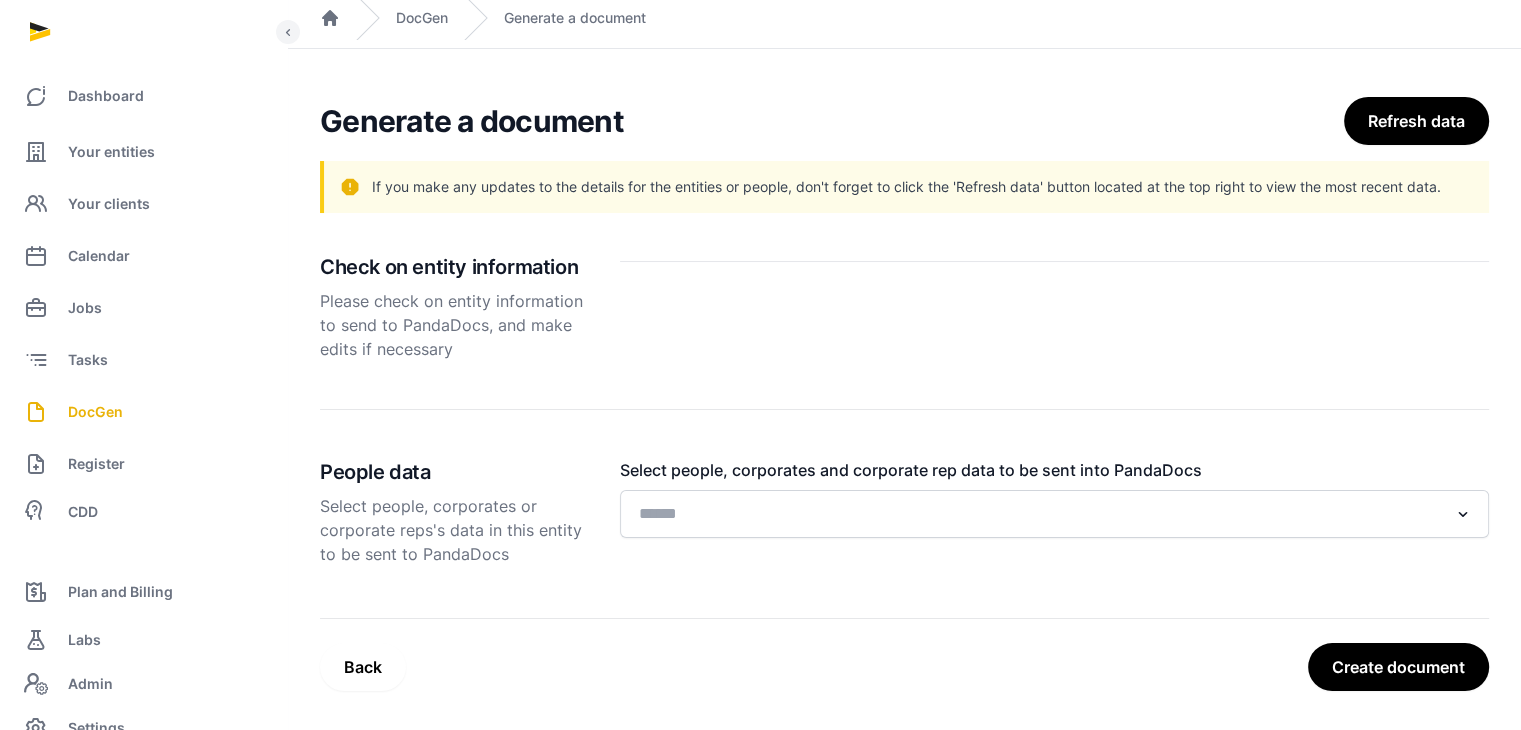 click 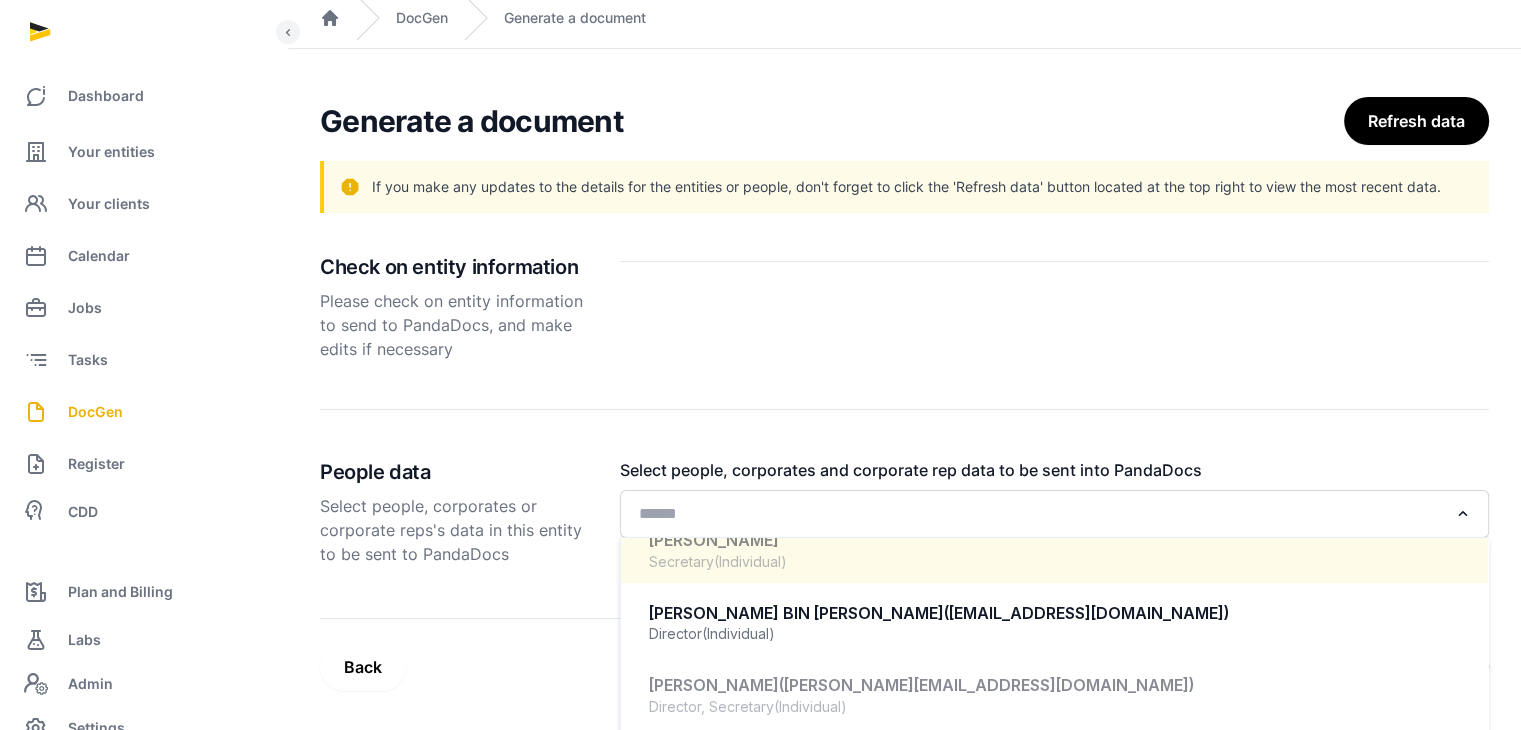 scroll, scrollTop: 151, scrollLeft: 0, axis: vertical 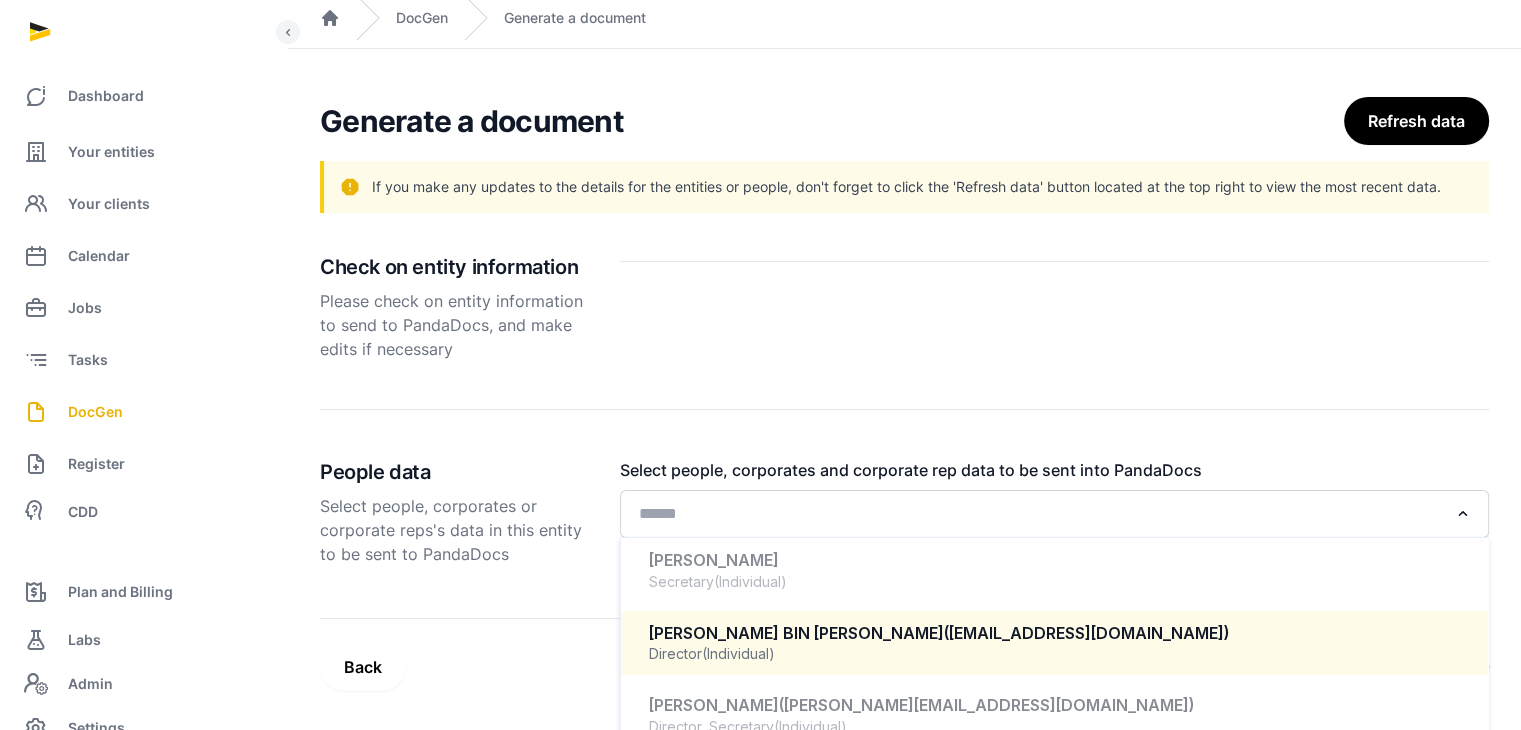 click on "MOHAMMAD FAHMY BIN RAIMI   (mfahmy24@gmail.com)" at bounding box center (1054, 633) 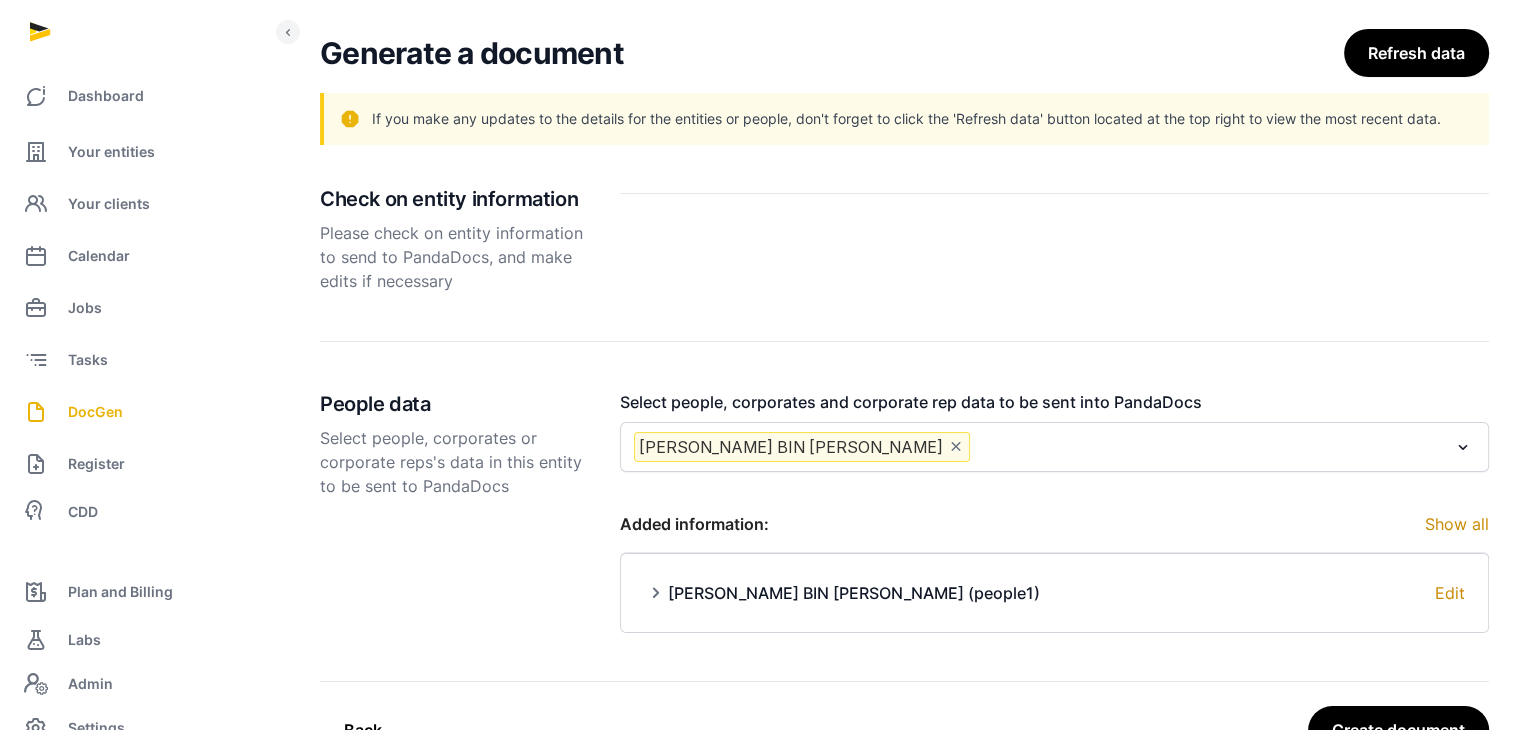 scroll, scrollTop: 168, scrollLeft: 0, axis: vertical 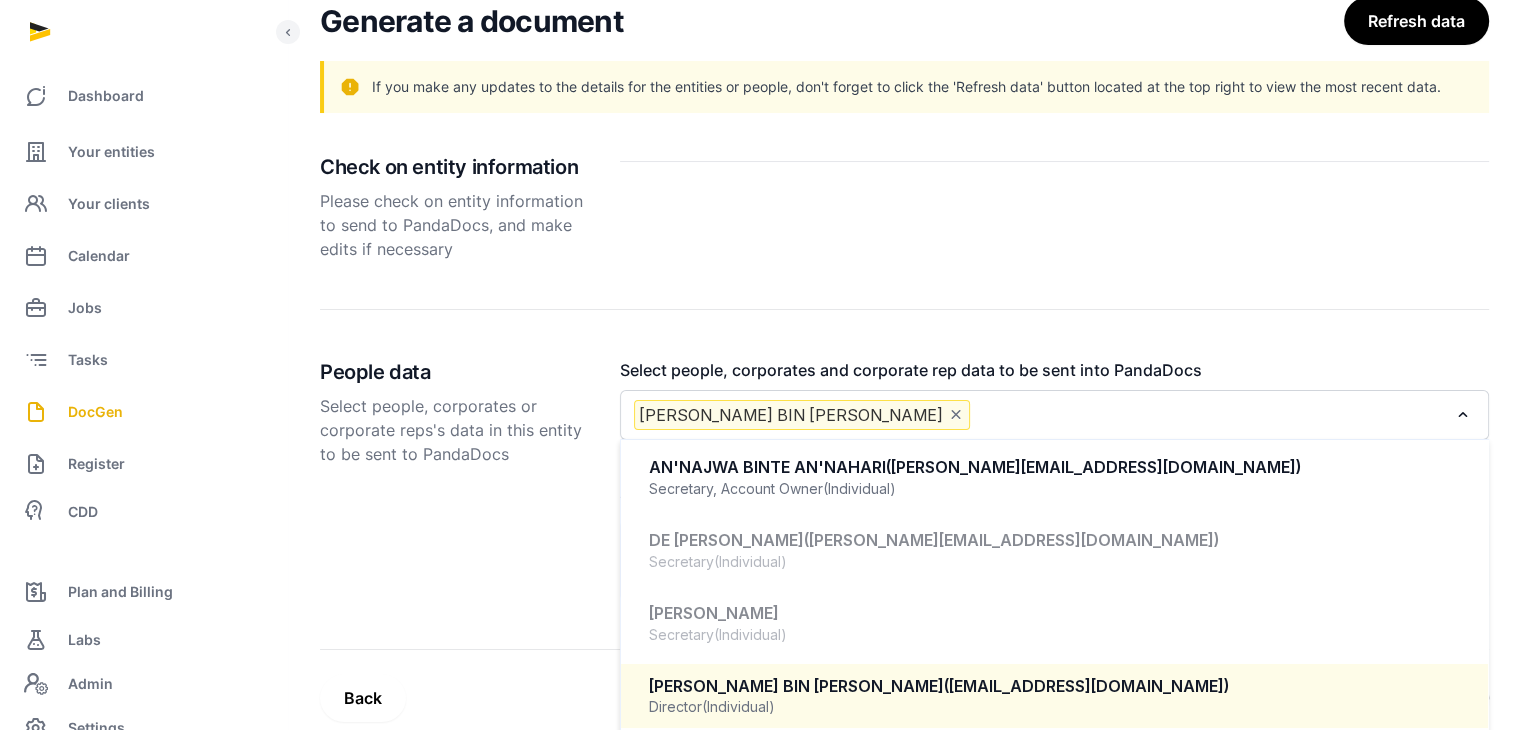 click 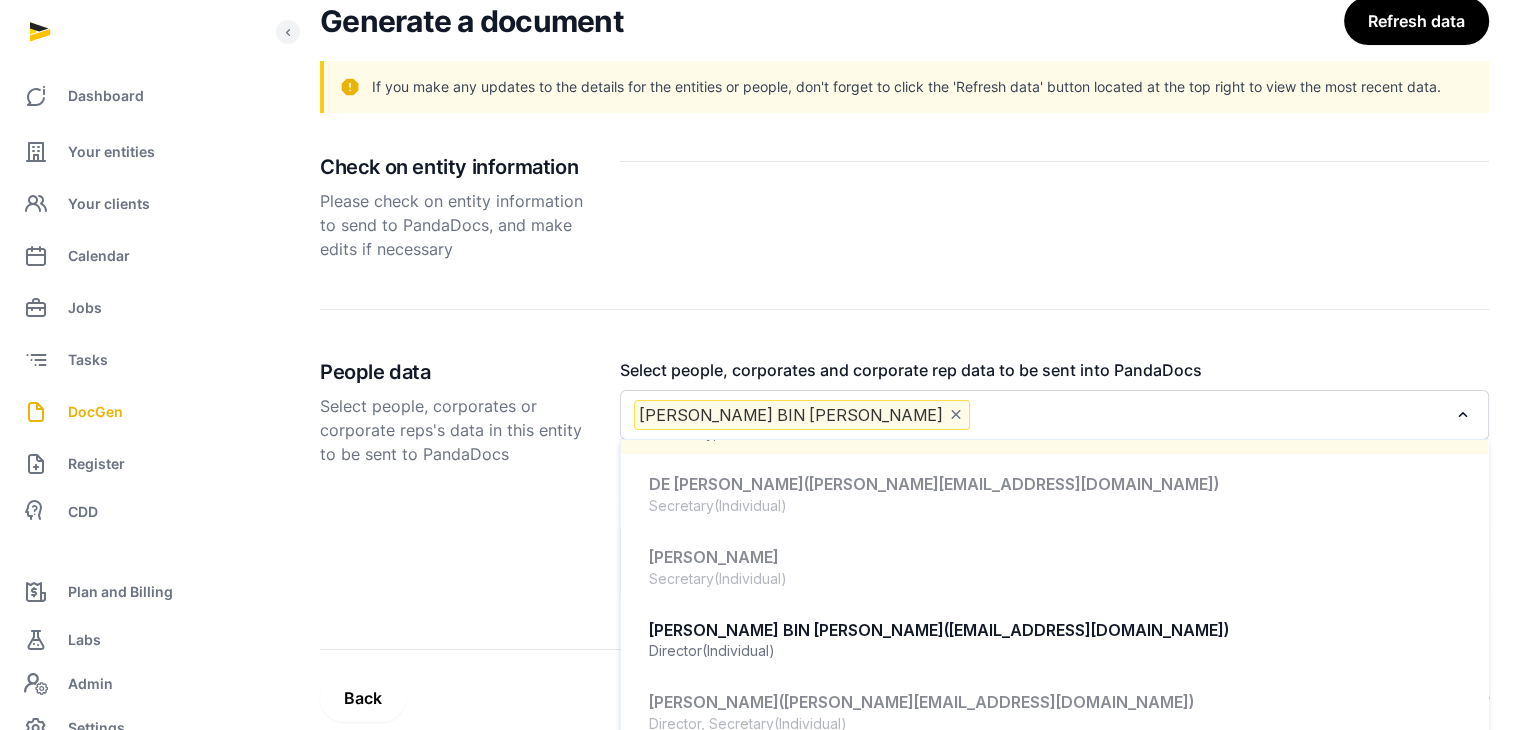 scroll, scrollTop: 171, scrollLeft: 0, axis: vertical 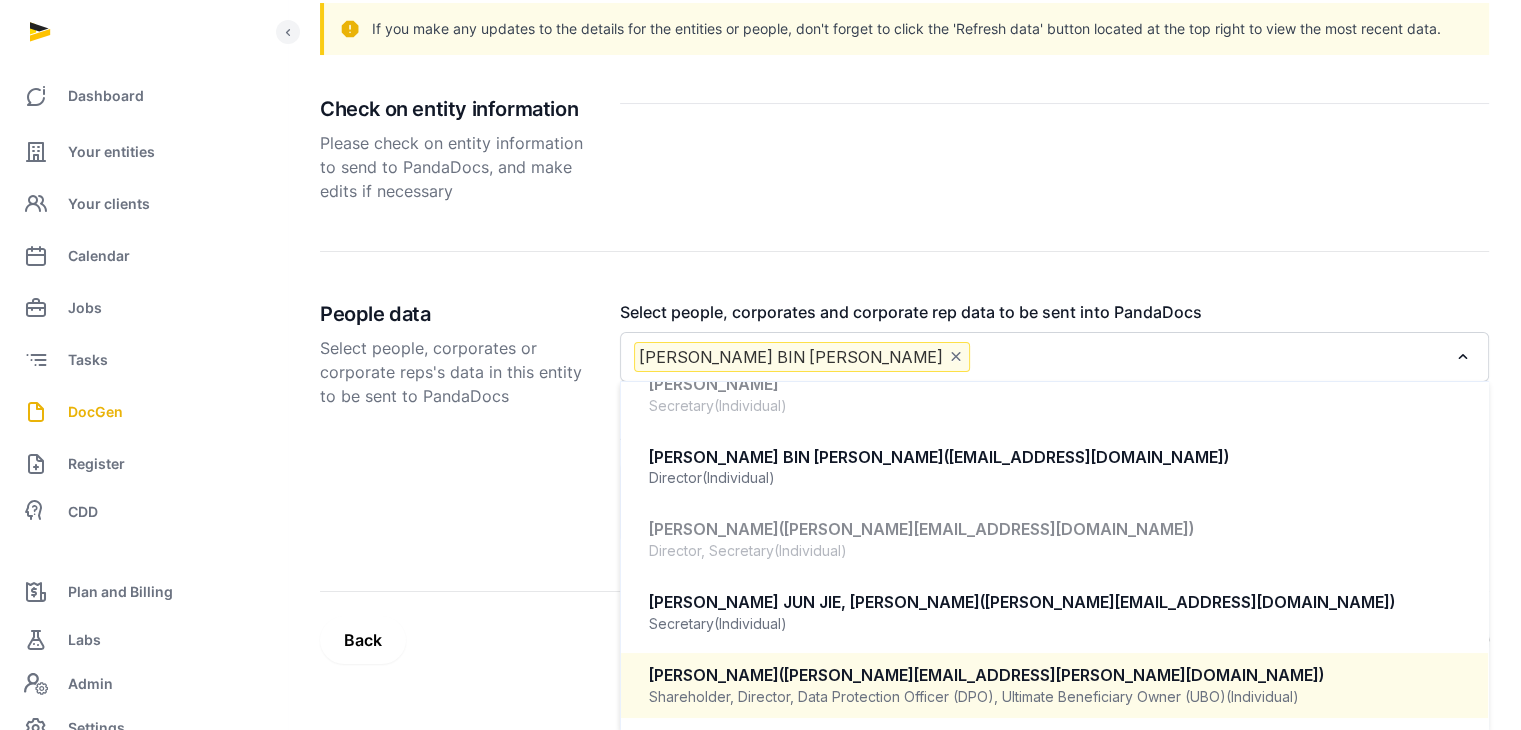 click on "(kristian@passenheim-consulting.com)" at bounding box center (1051, 675) 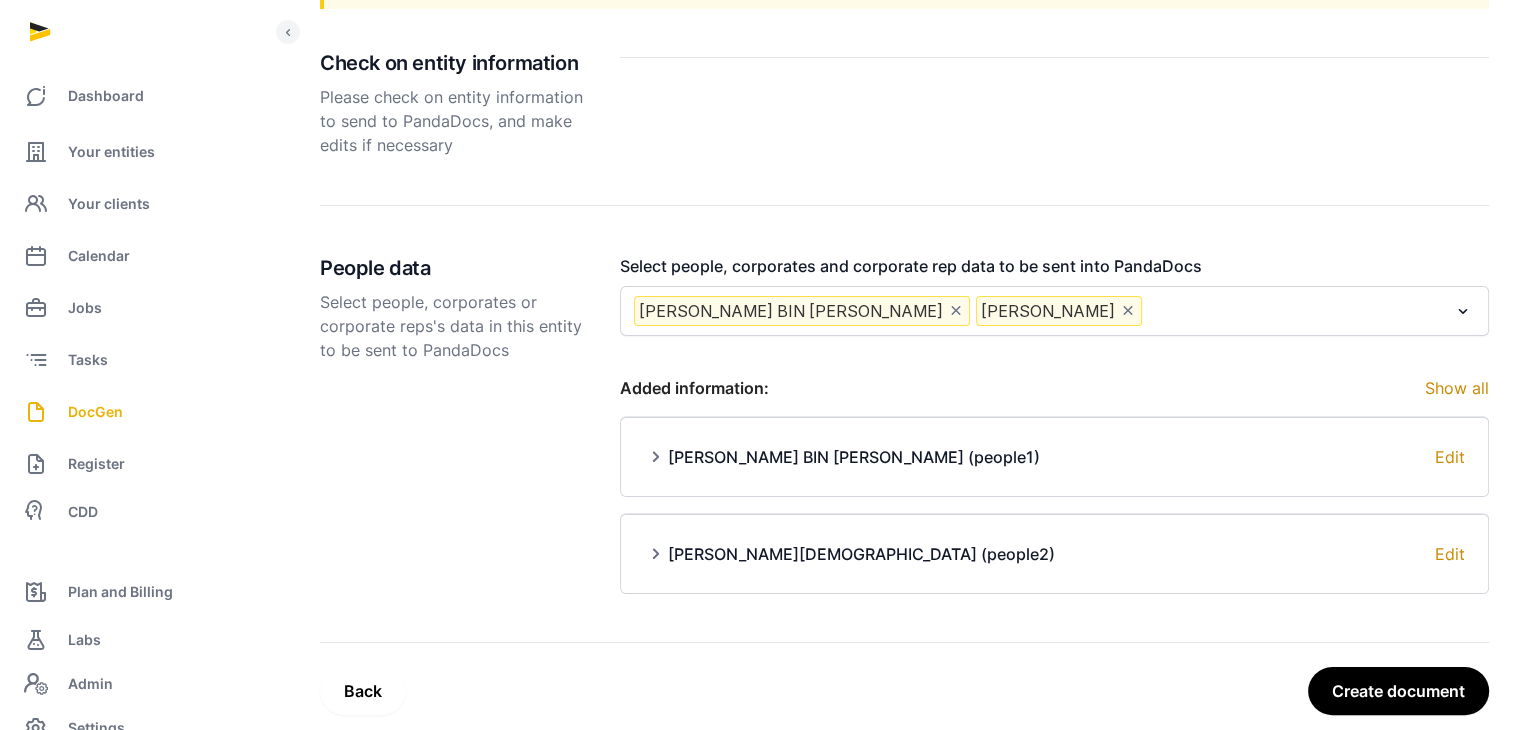 scroll, scrollTop: 296, scrollLeft: 0, axis: vertical 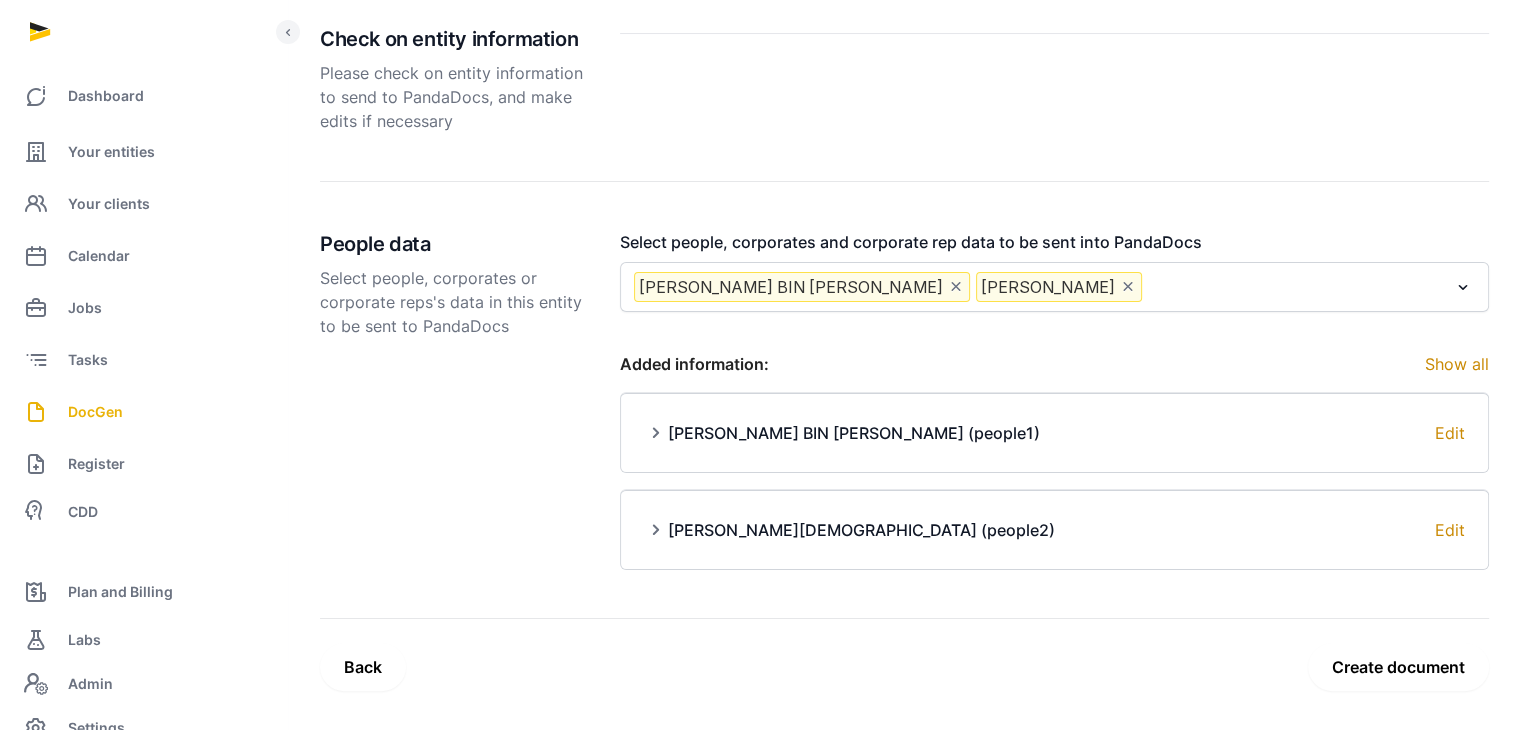 click on "Create document" at bounding box center (1398, 667) 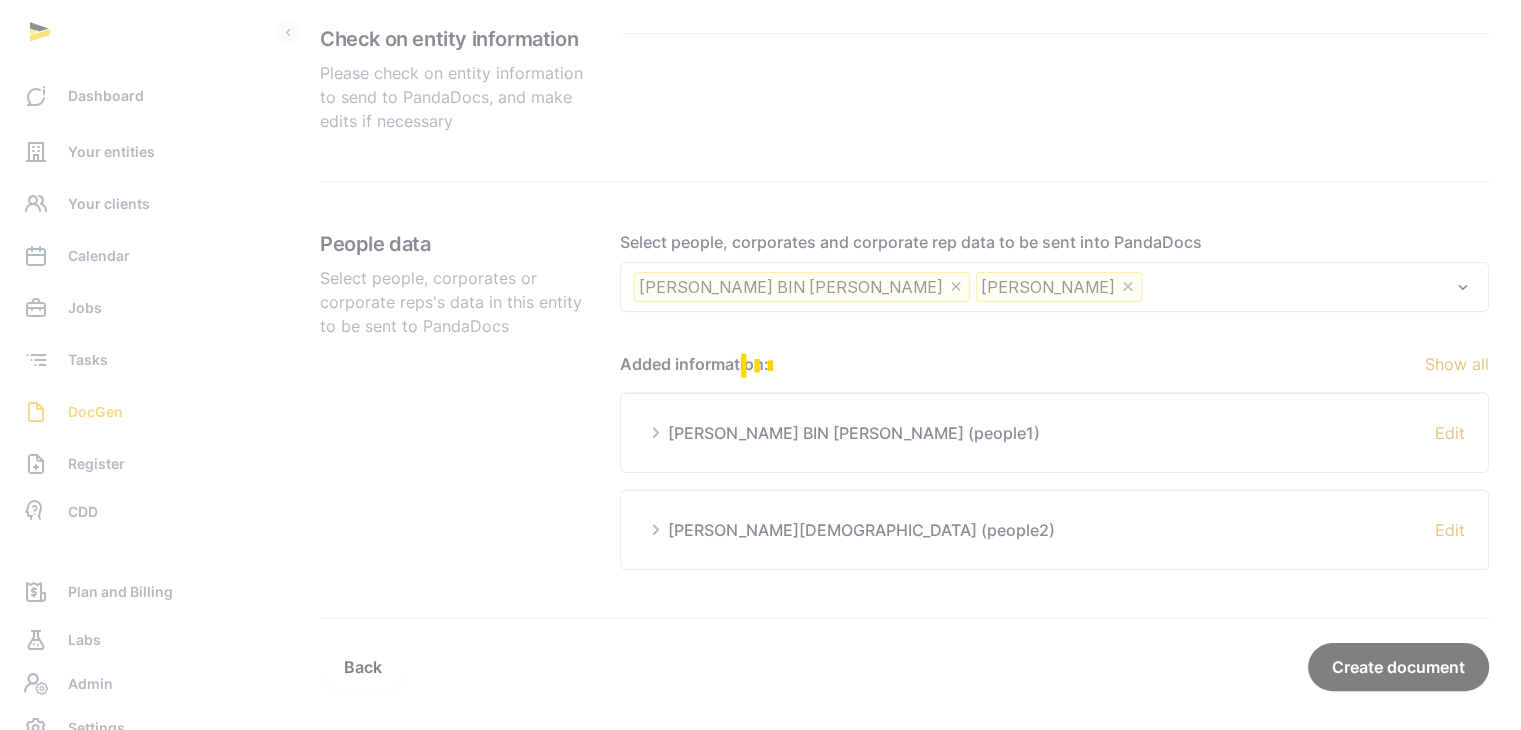 scroll, scrollTop: 0, scrollLeft: 0, axis: both 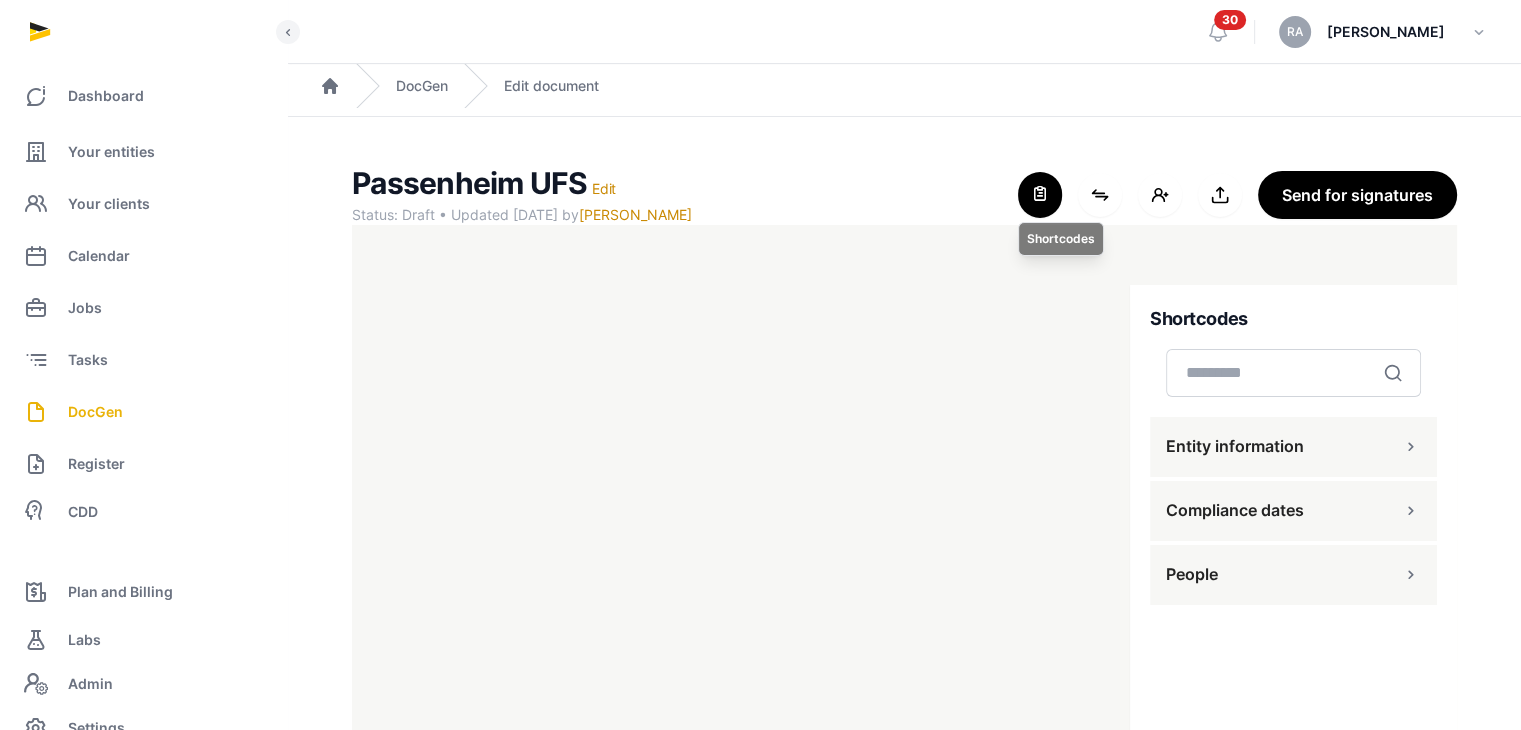 click at bounding box center [1040, 195] 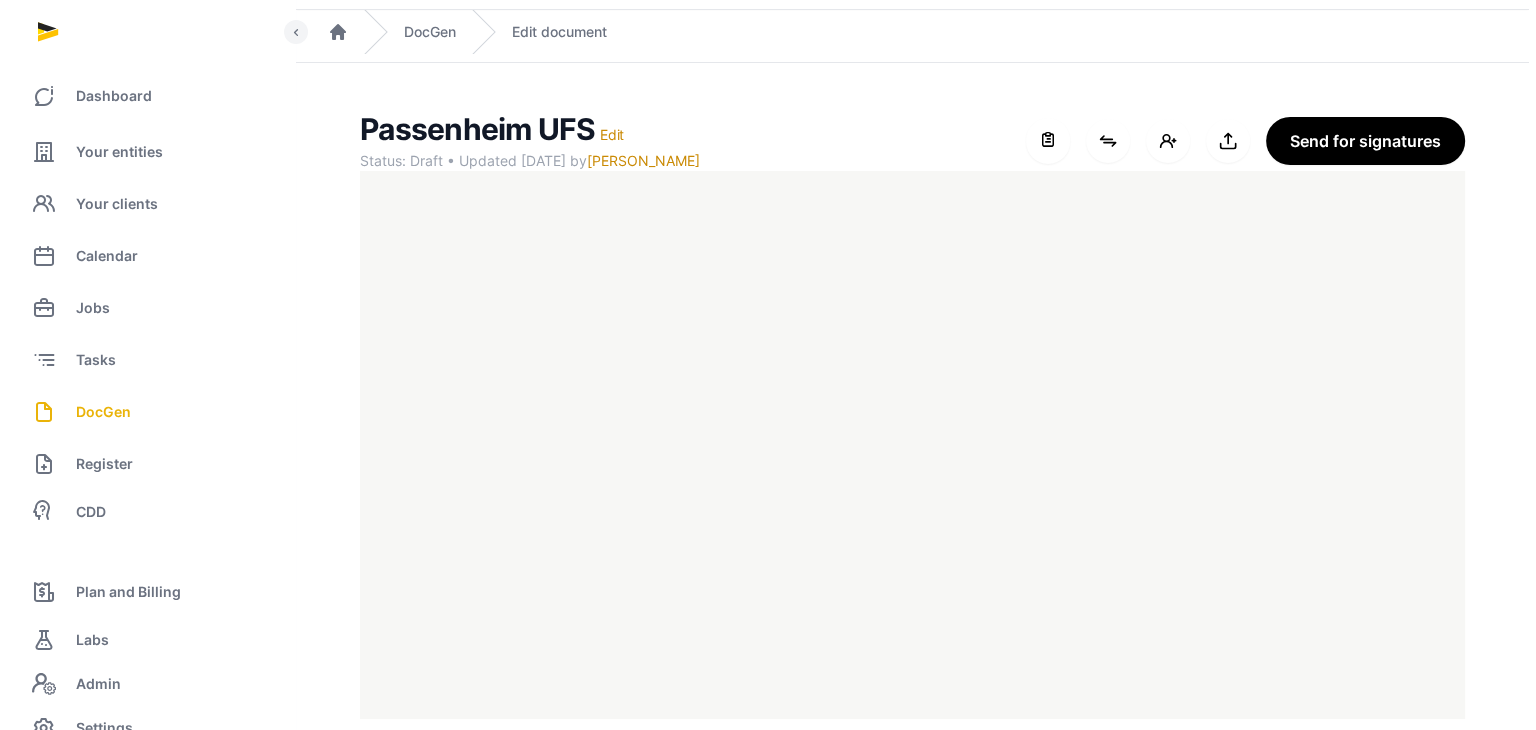 scroll, scrollTop: 82, scrollLeft: 0, axis: vertical 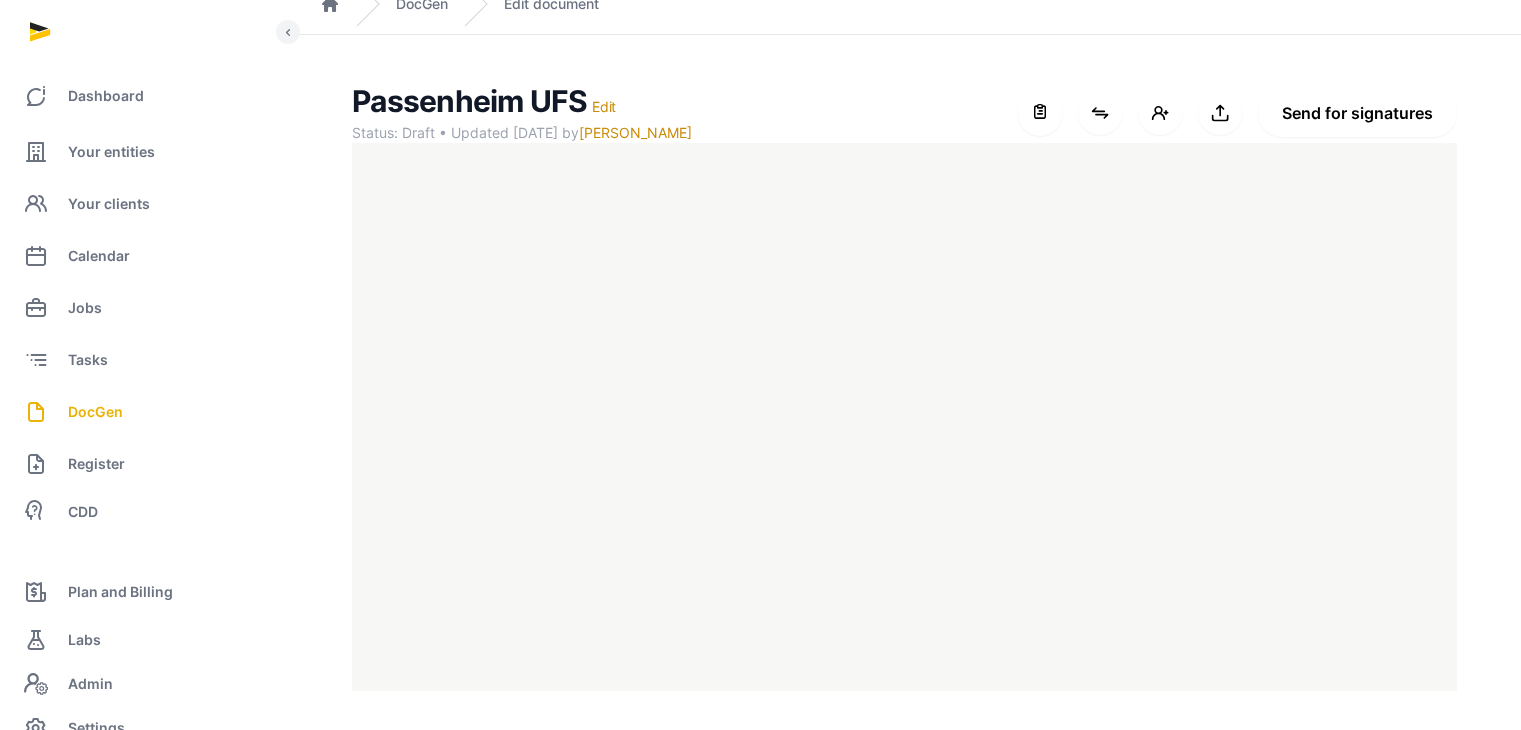 click on "Send for signatures" at bounding box center [1357, 113] 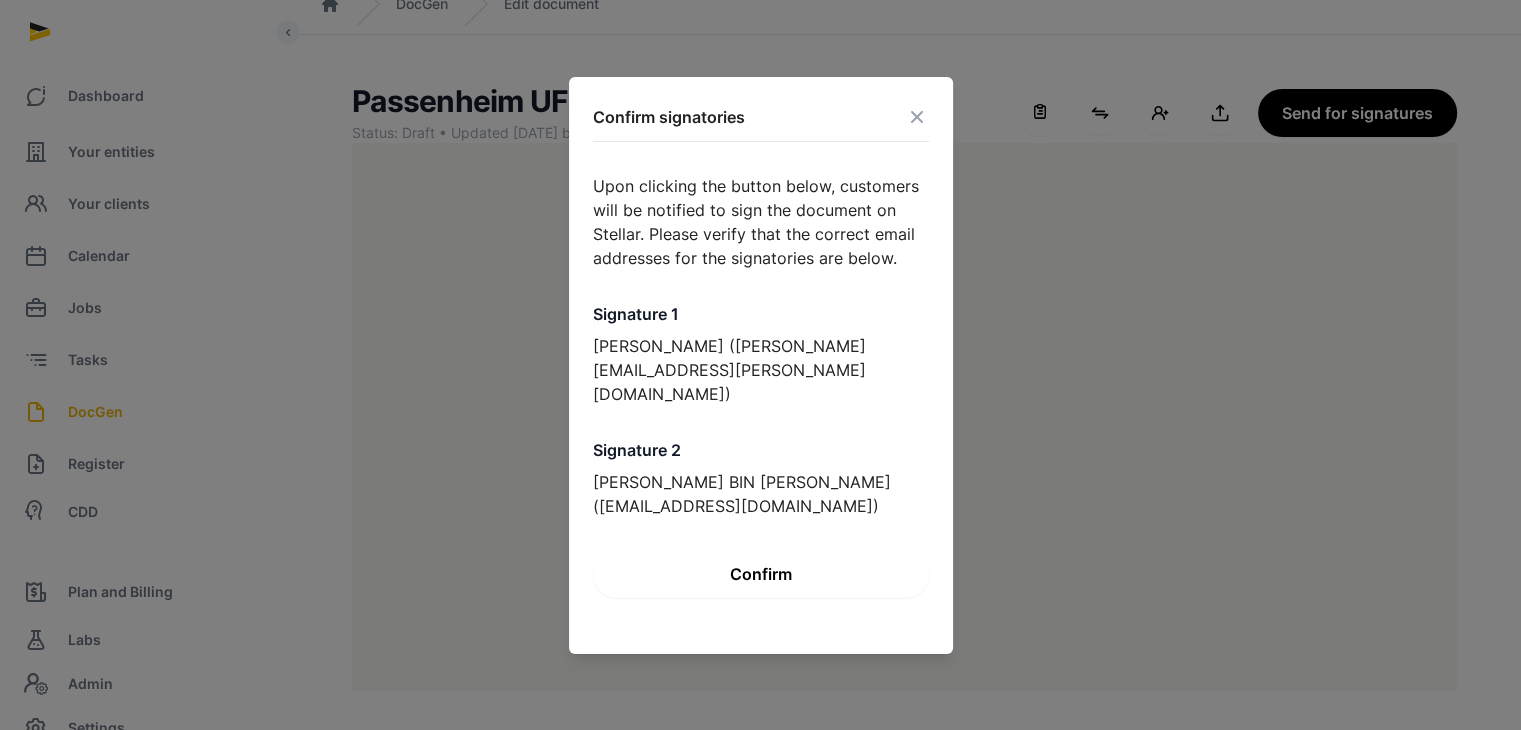 click on "Confirm" at bounding box center [761, 574] 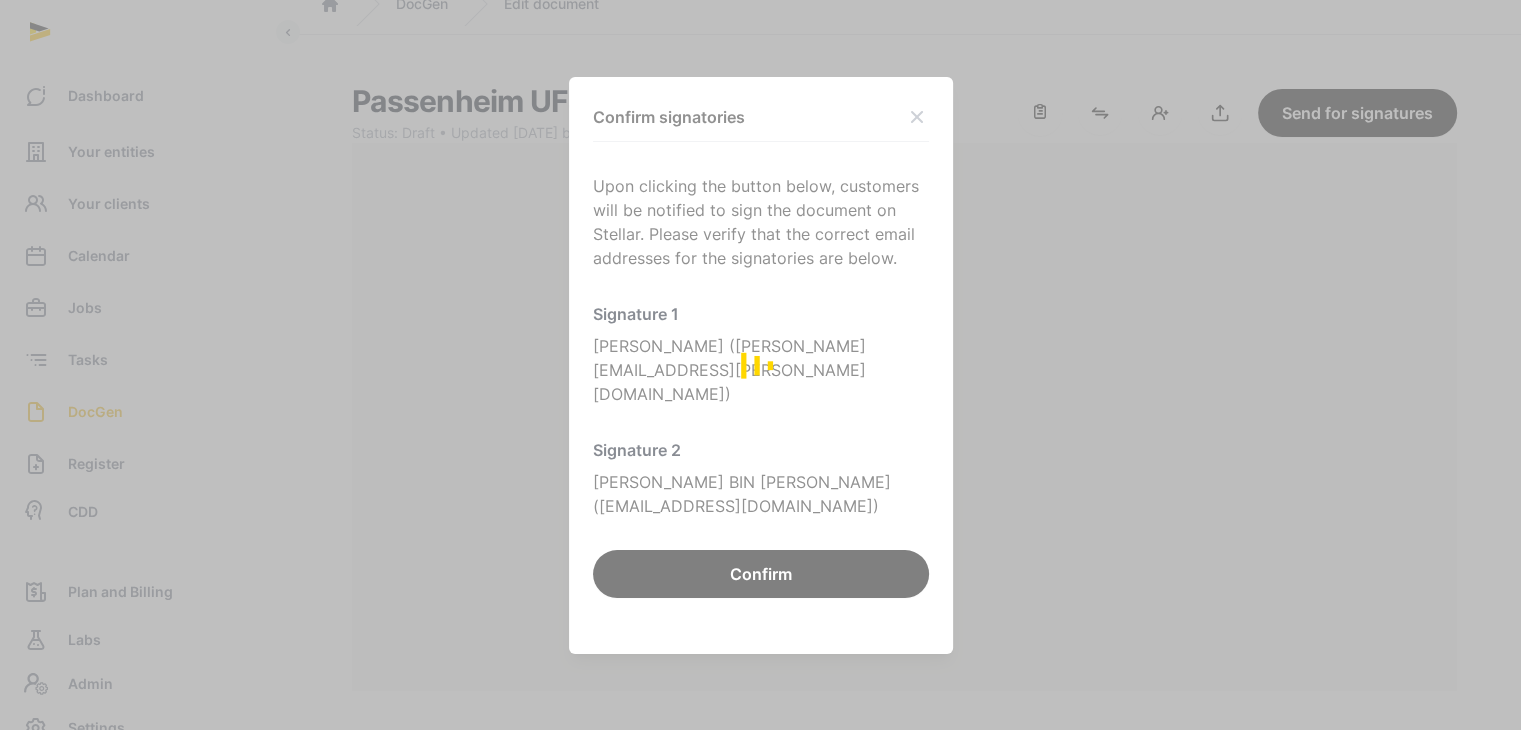 click at bounding box center [760, 365] 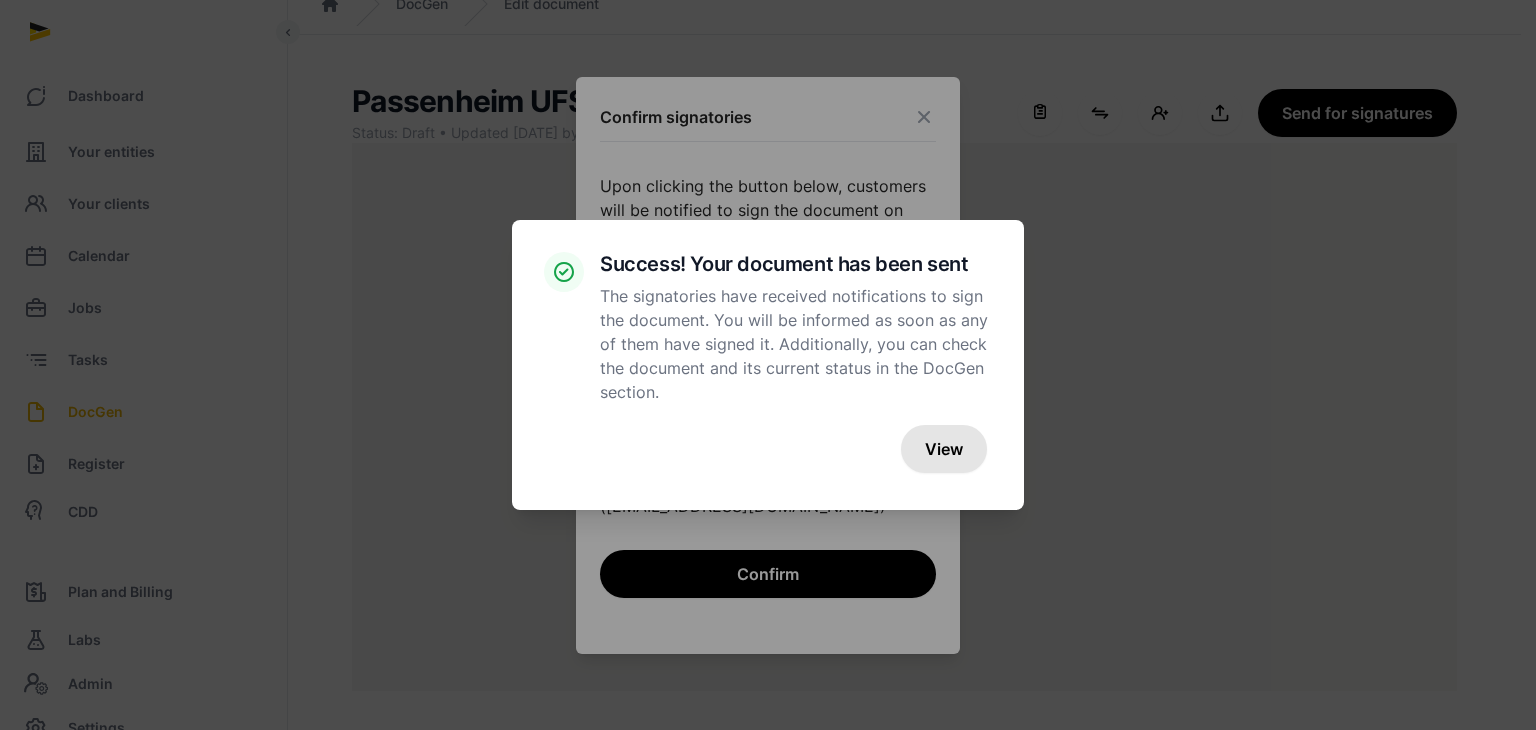 click on "View" at bounding box center [944, 449] 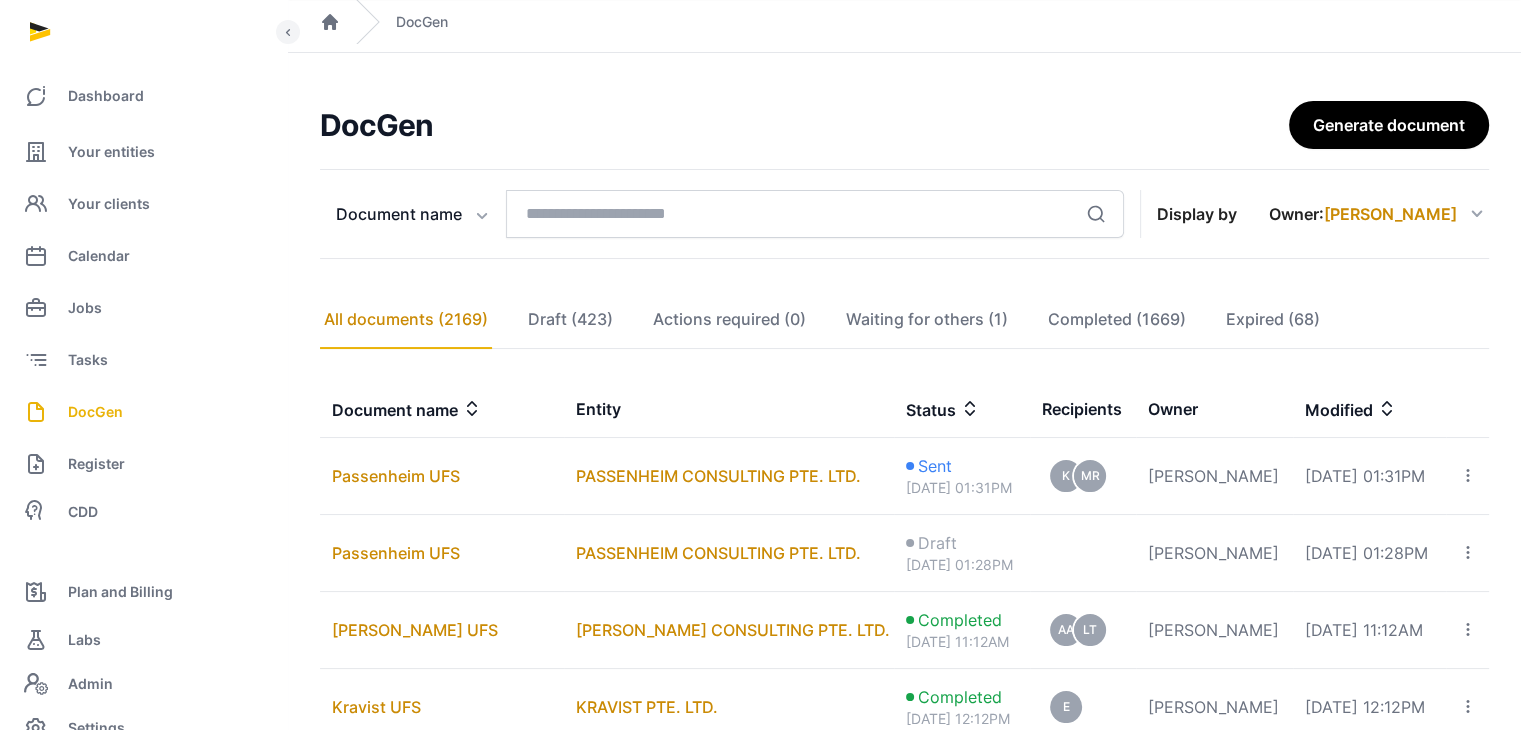 scroll, scrollTop: 164, scrollLeft: 0, axis: vertical 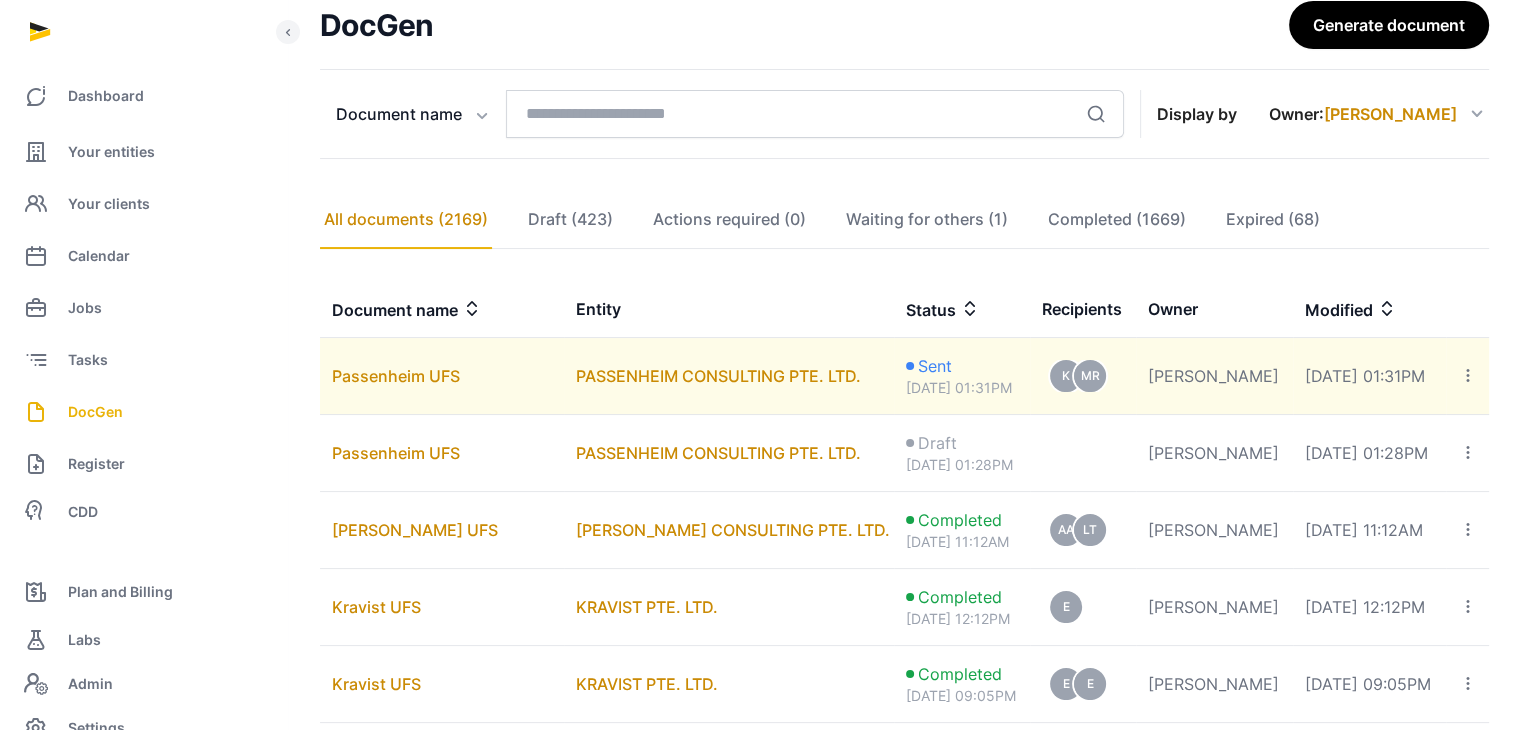 click on "PASSENHEIM CONSULTING PTE. LTD." at bounding box center (729, 376) 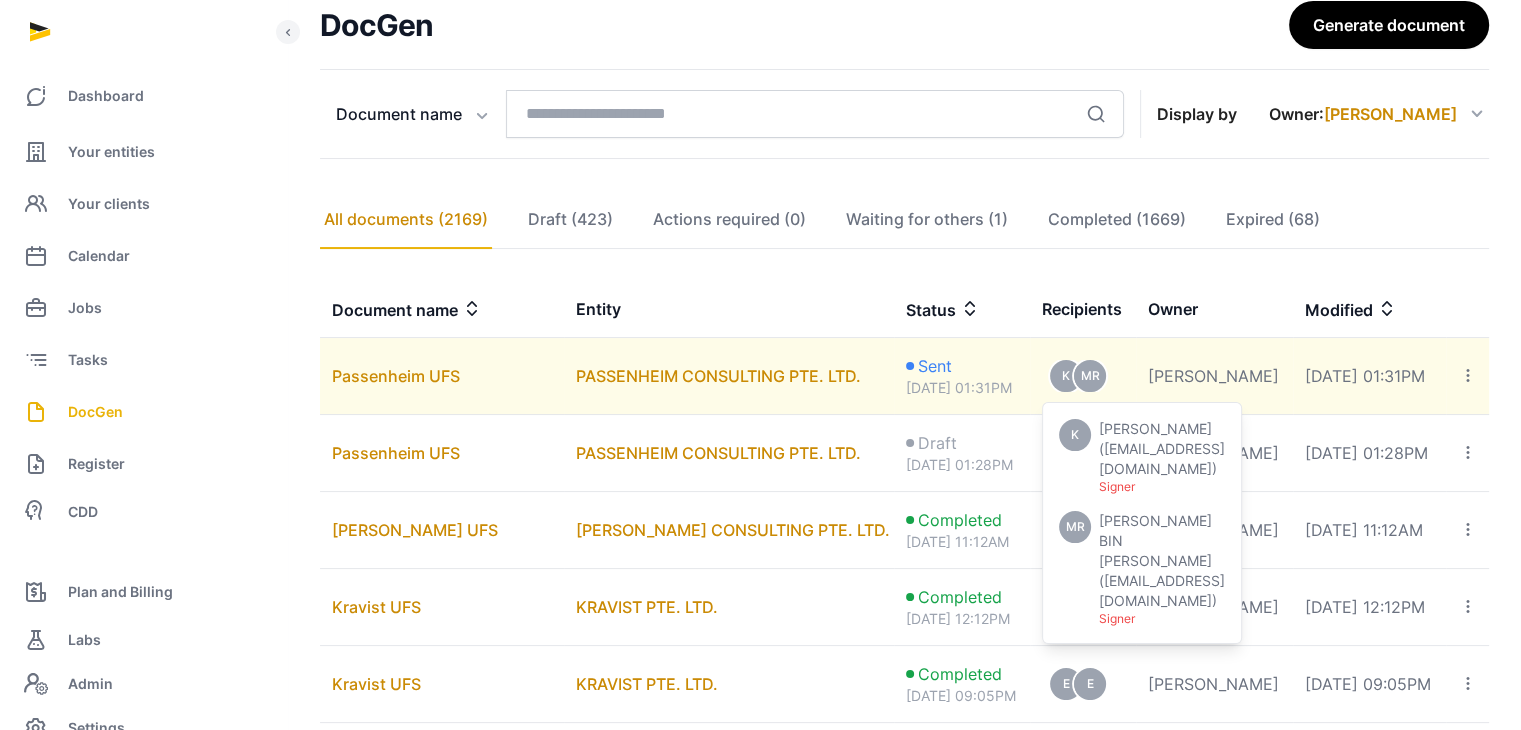 click on "[PERSON_NAME] BIN [PERSON_NAME]" at bounding box center (1155, 540) 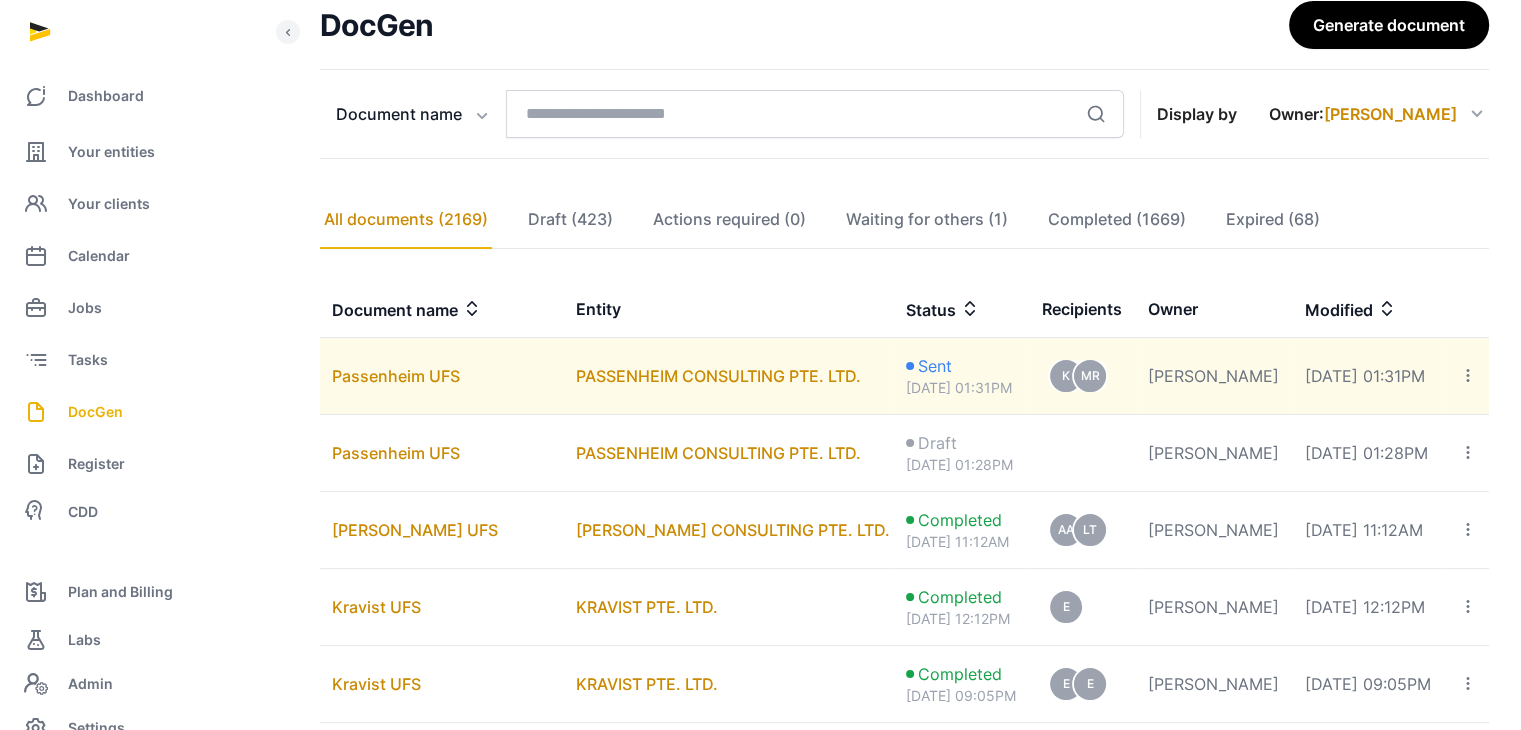 click on "[DATE] 01:31PM" at bounding box center [962, 388] 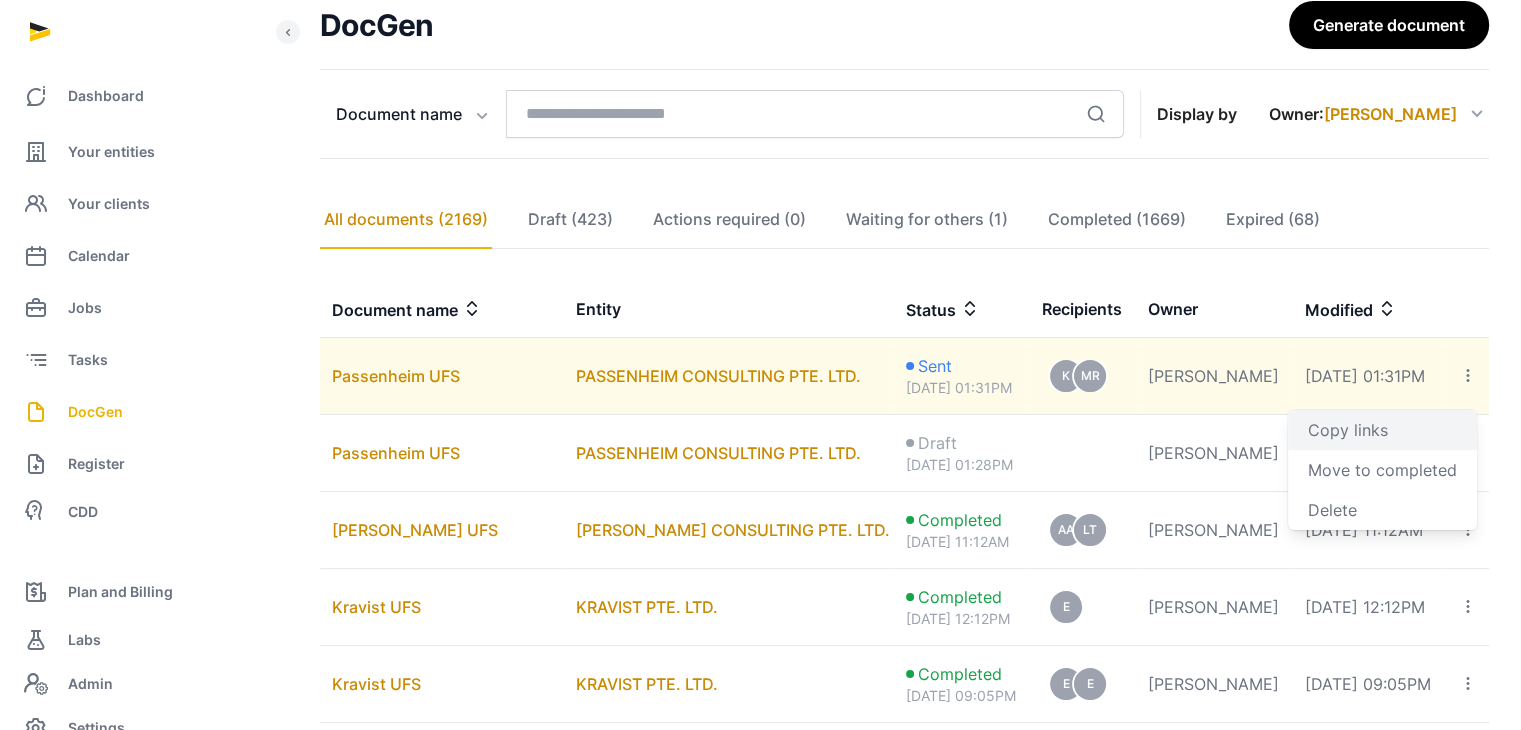 click on "Copy links" at bounding box center [1382, 430] 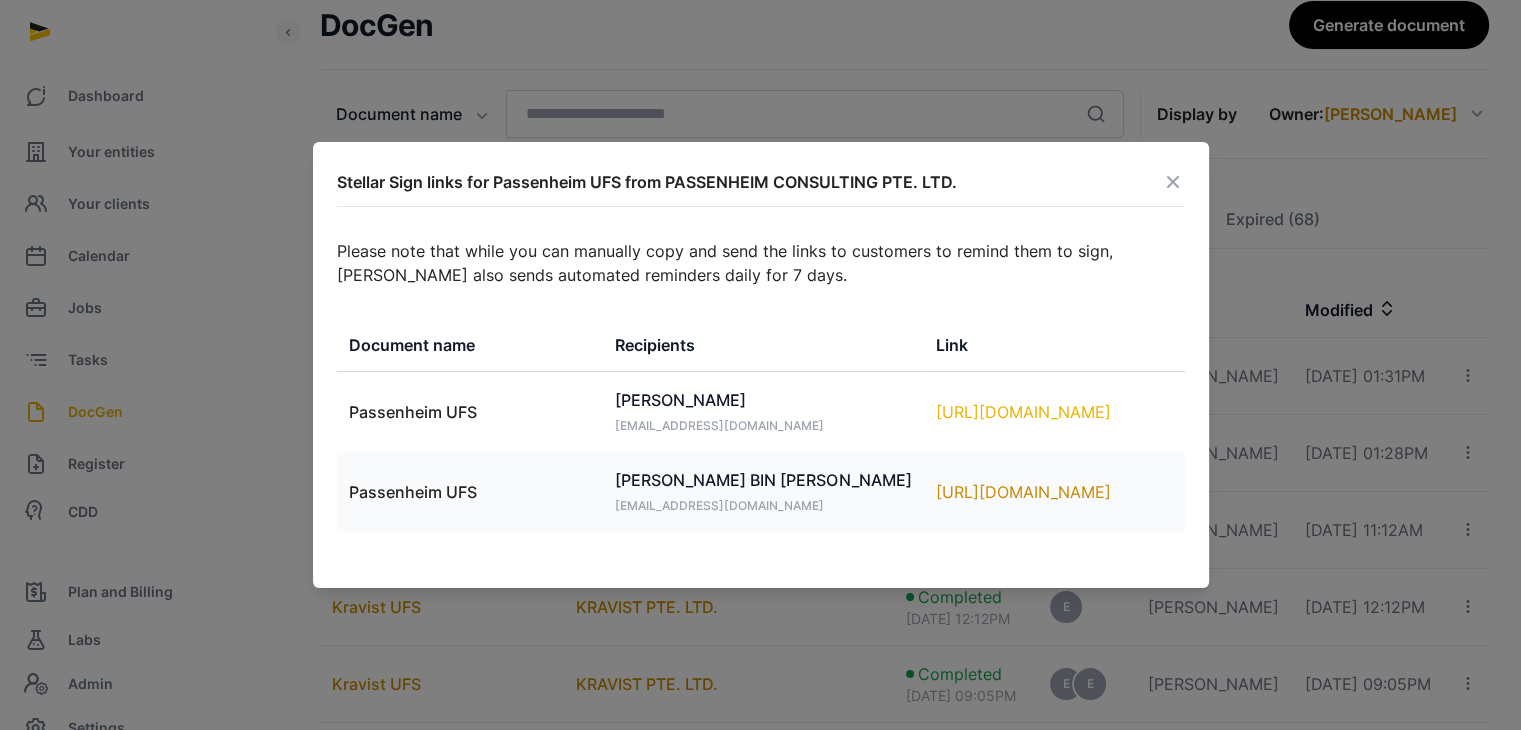 click on "[URL][DOMAIN_NAME]" at bounding box center (1053, 412) 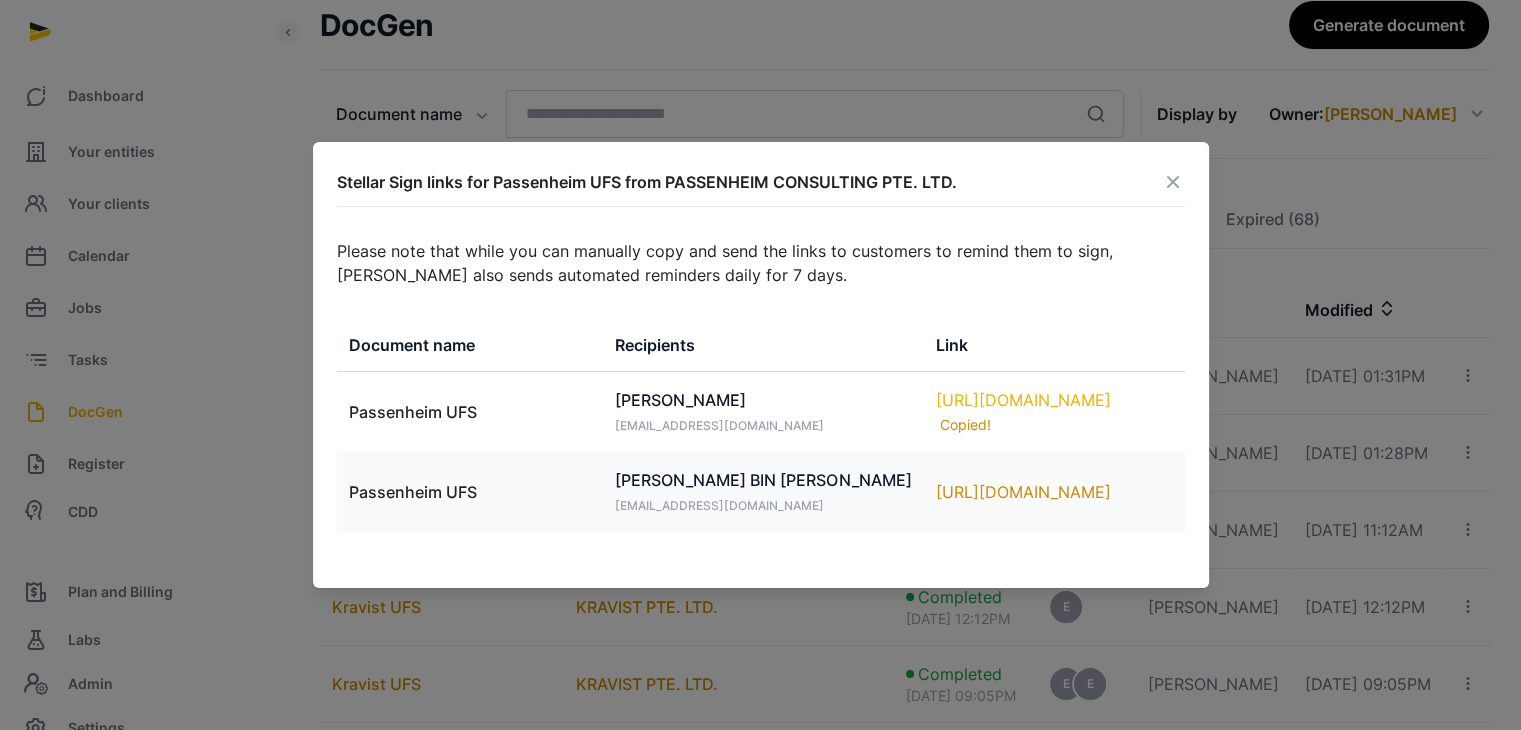 click on "[URL][DOMAIN_NAME]  Copied!" at bounding box center [1053, 412] 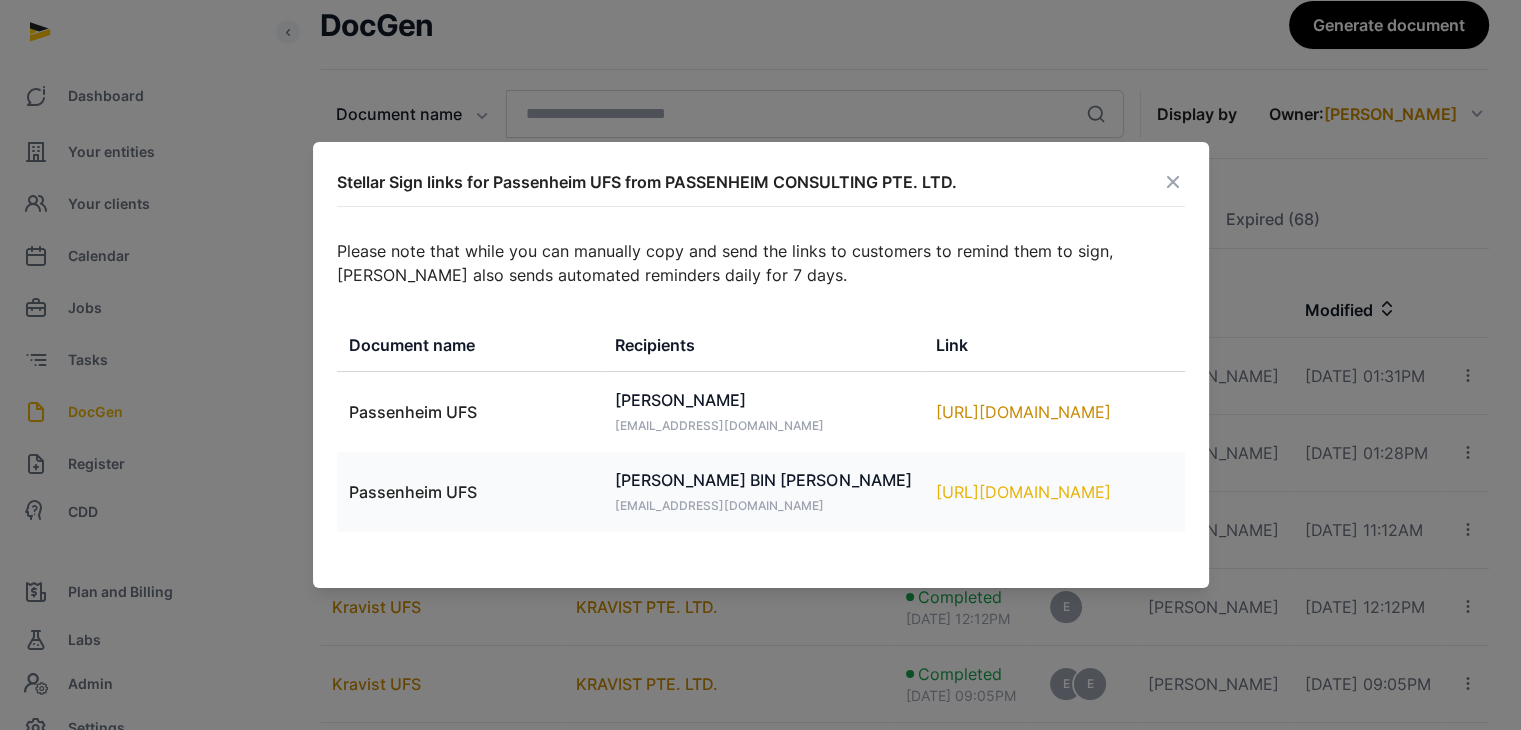 drag, startPoint x: 991, startPoint y: 405, endPoint x: 1075, endPoint y: 483, distance: 114.62984 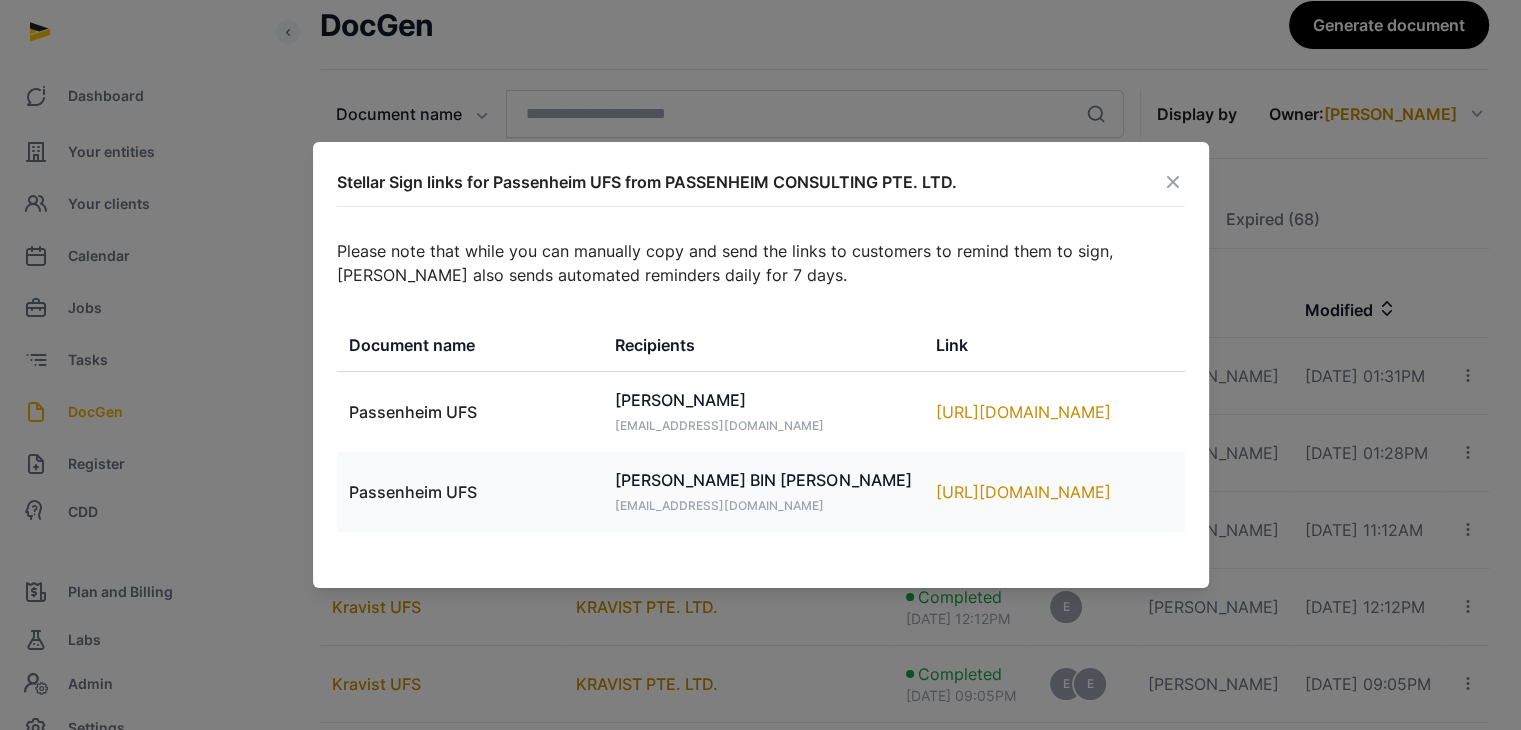 click on "[PERSON_NAME] BIN [PERSON_NAME] [EMAIL_ADDRESS][DOMAIN_NAME]" at bounding box center (763, 492) 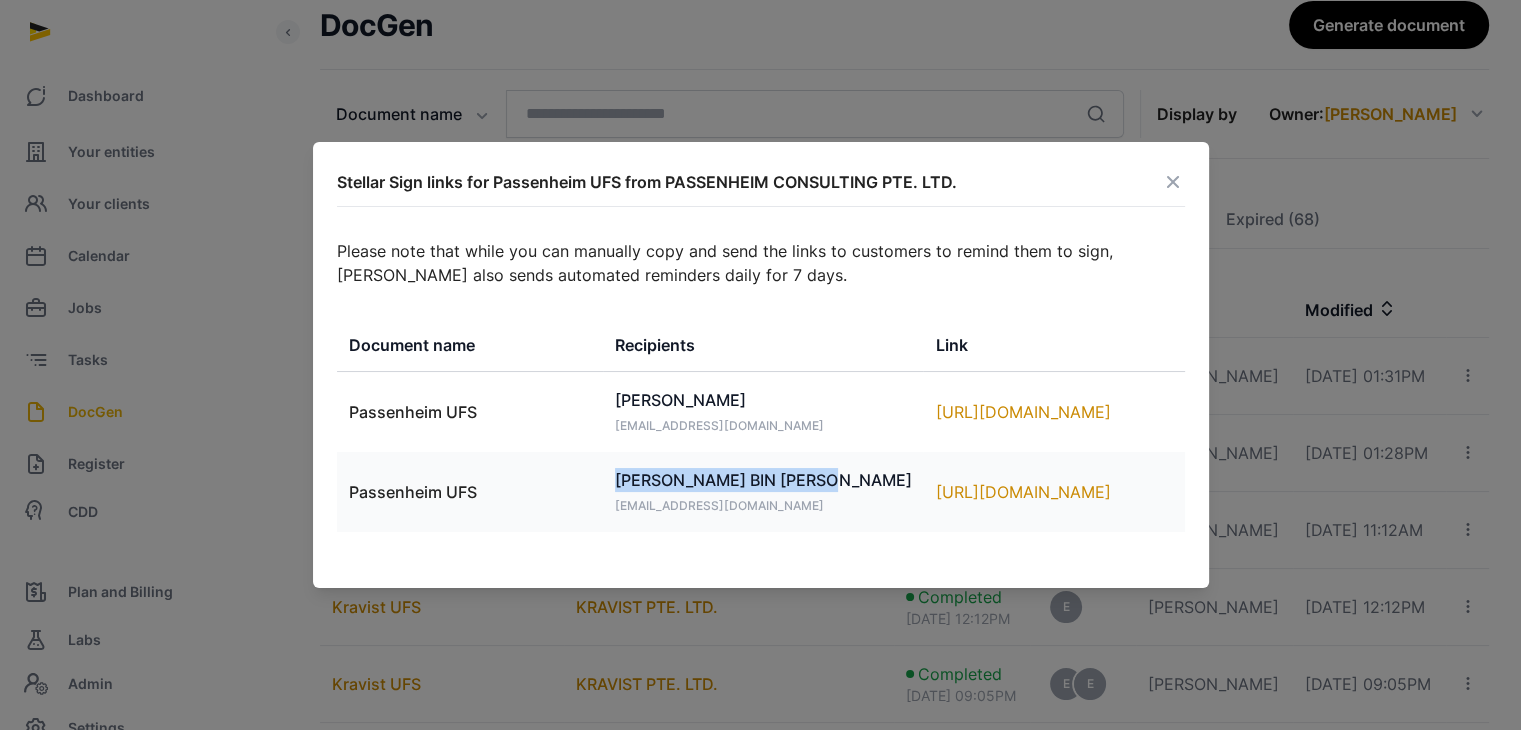 drag, startPoint x: 630, startPoint y: 476, endPoint x: 884, endPoint y: 483, distance: 254.09644 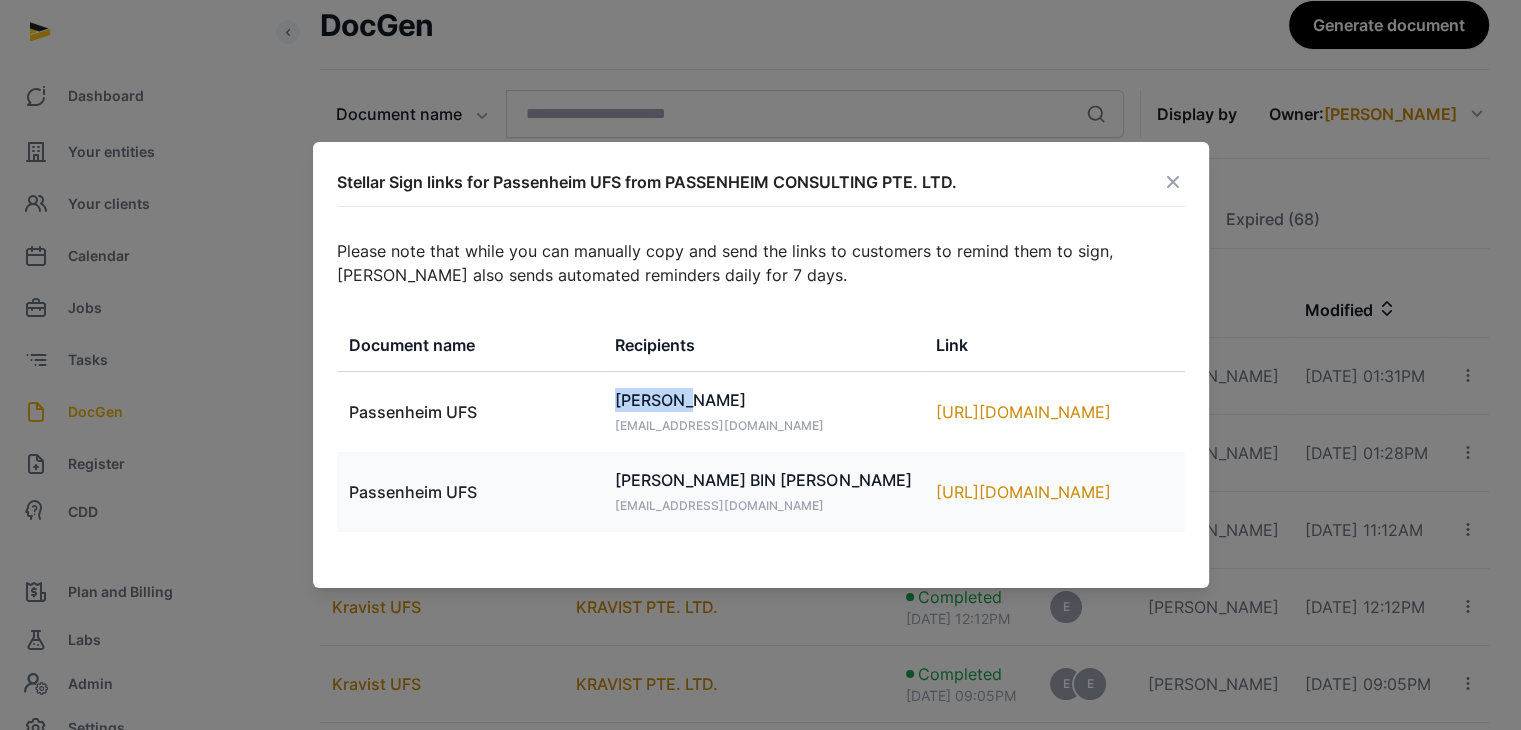 drag, startPoint x: 632, startPoint y: 397, endPoint x: 706, endPoint y: 391, distance: 74.24284 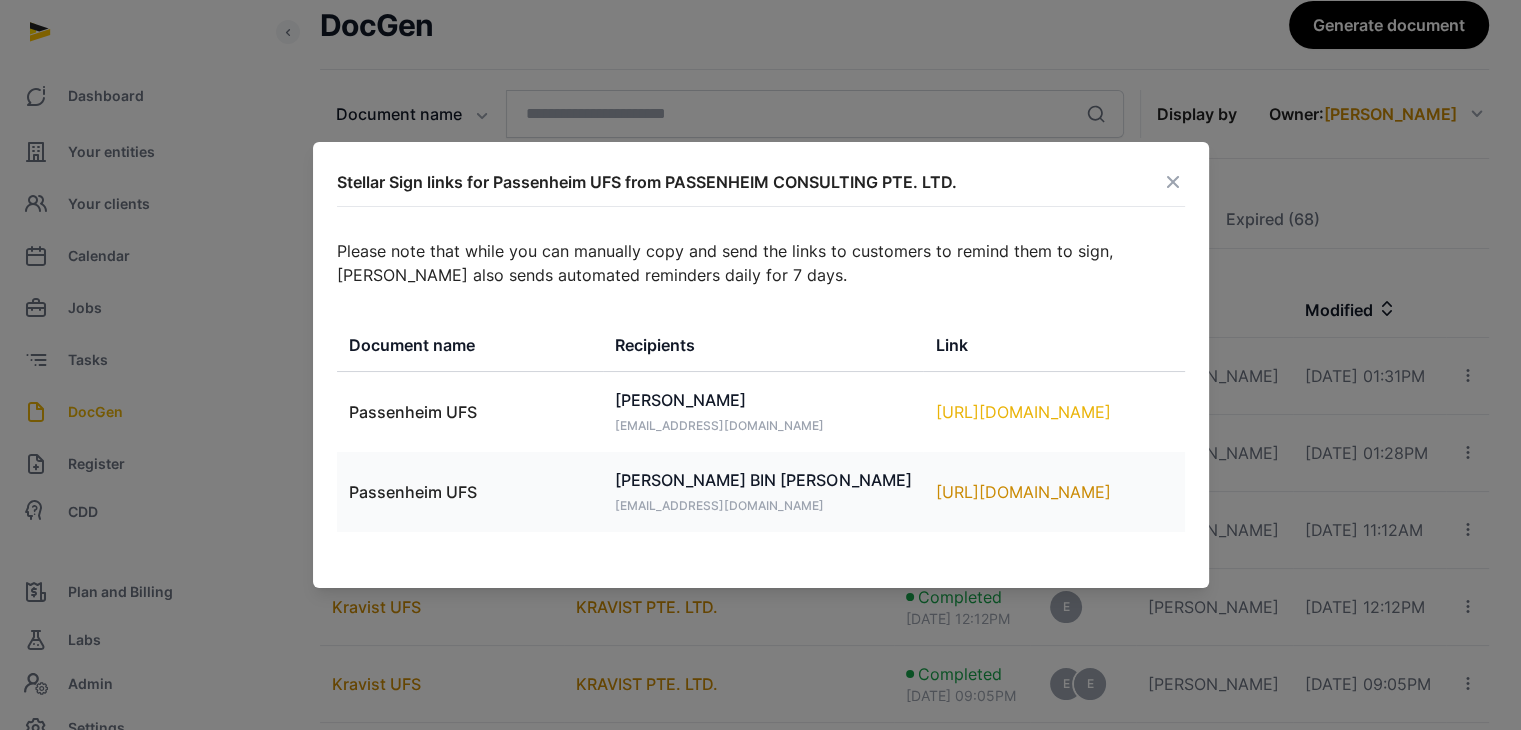 click on "[URL][DOMAIN_NAME]" at bounding box center [1053, 412] 